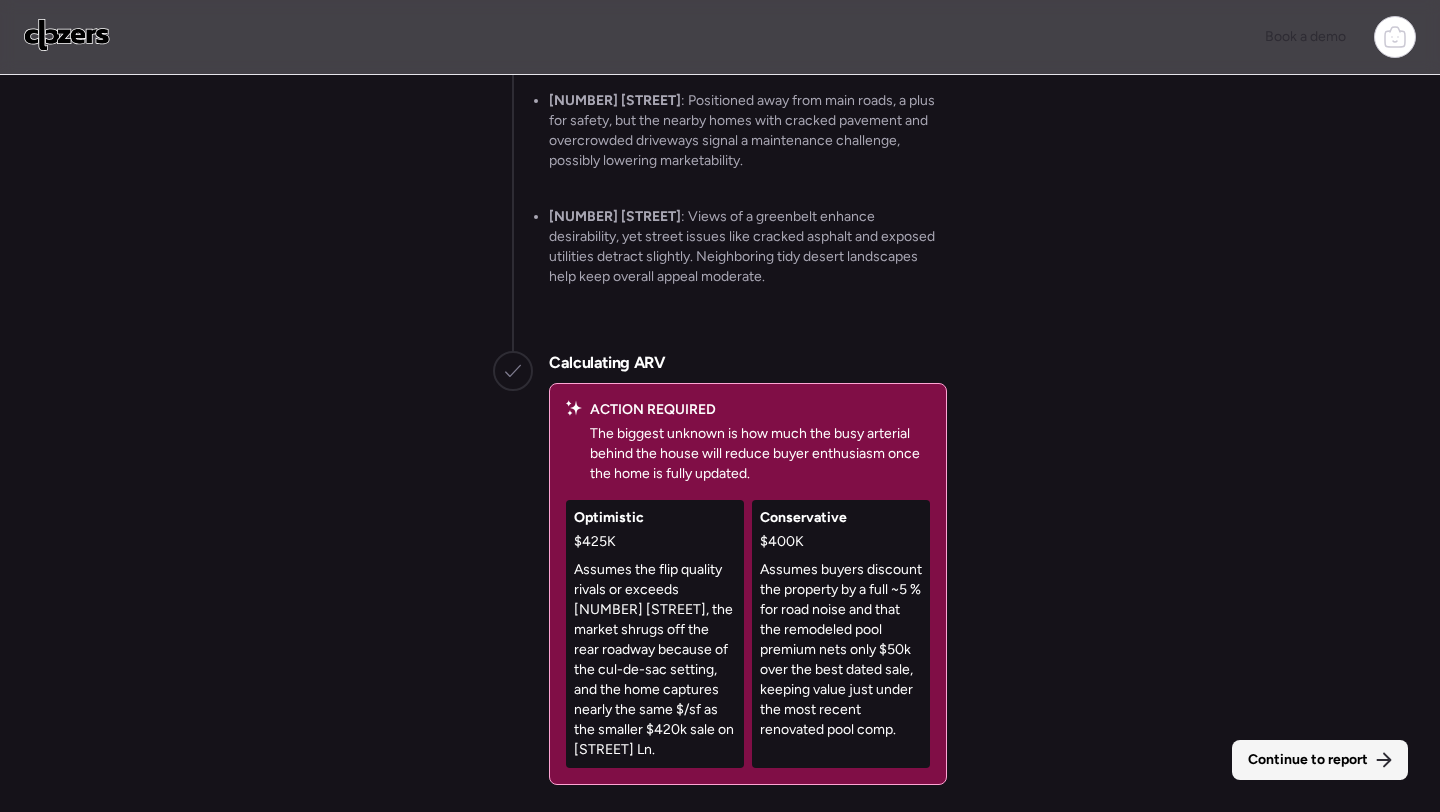 scroll, scrollTop: 0, scrollLeft: 0, axis: both 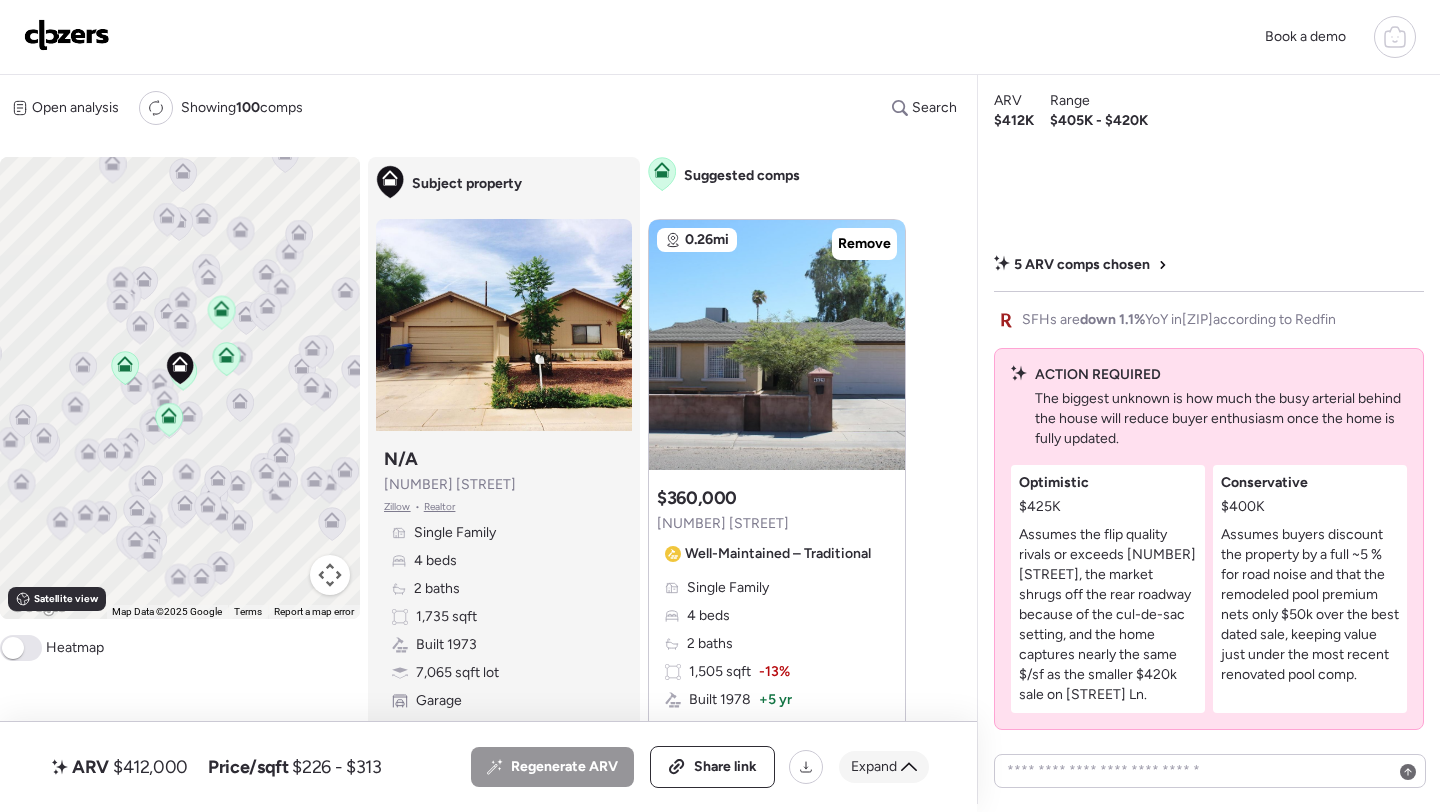 click on "Expand" at bounding box center (874, 767) 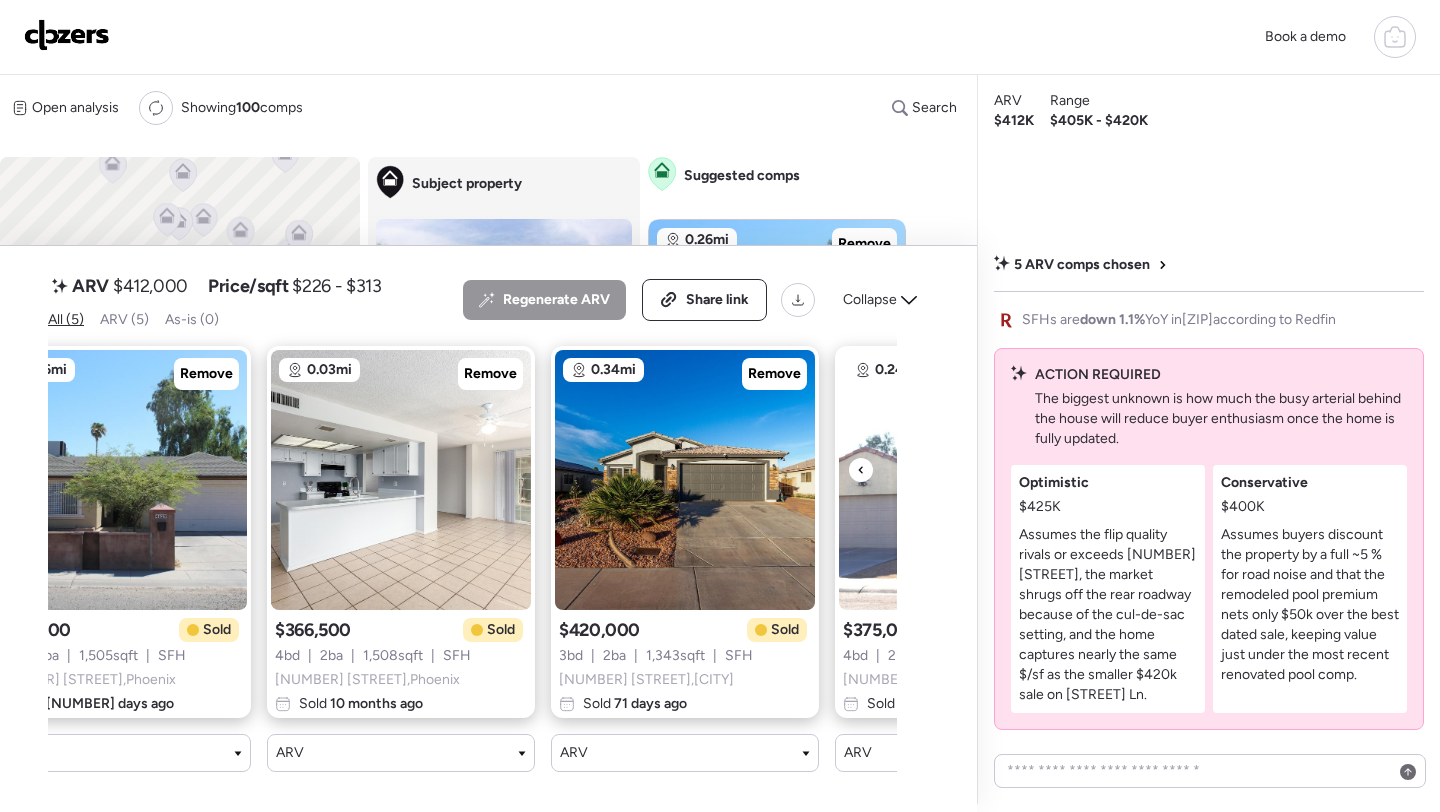 scroll, scrollTop: 0, scrollLeft: 0, axis: both 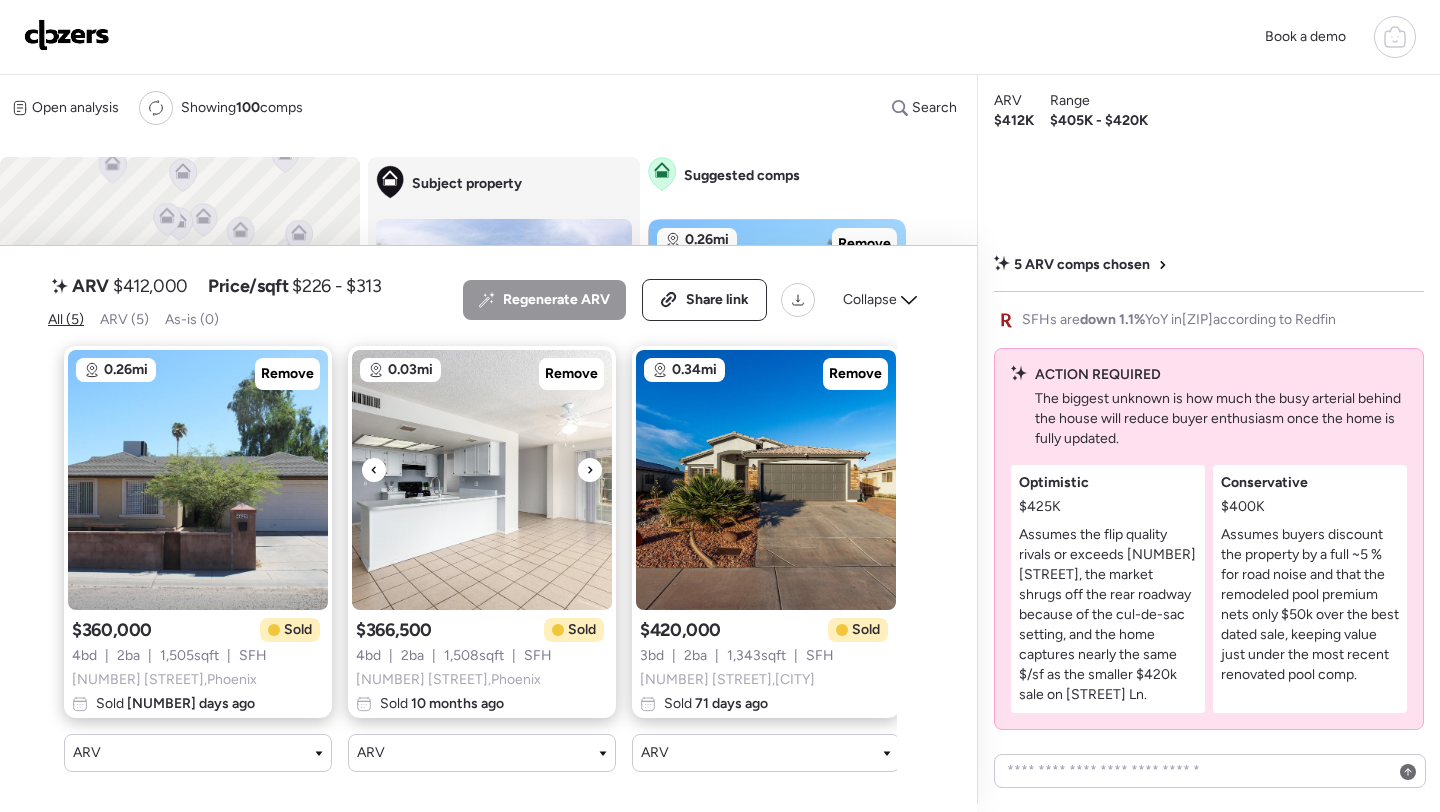click 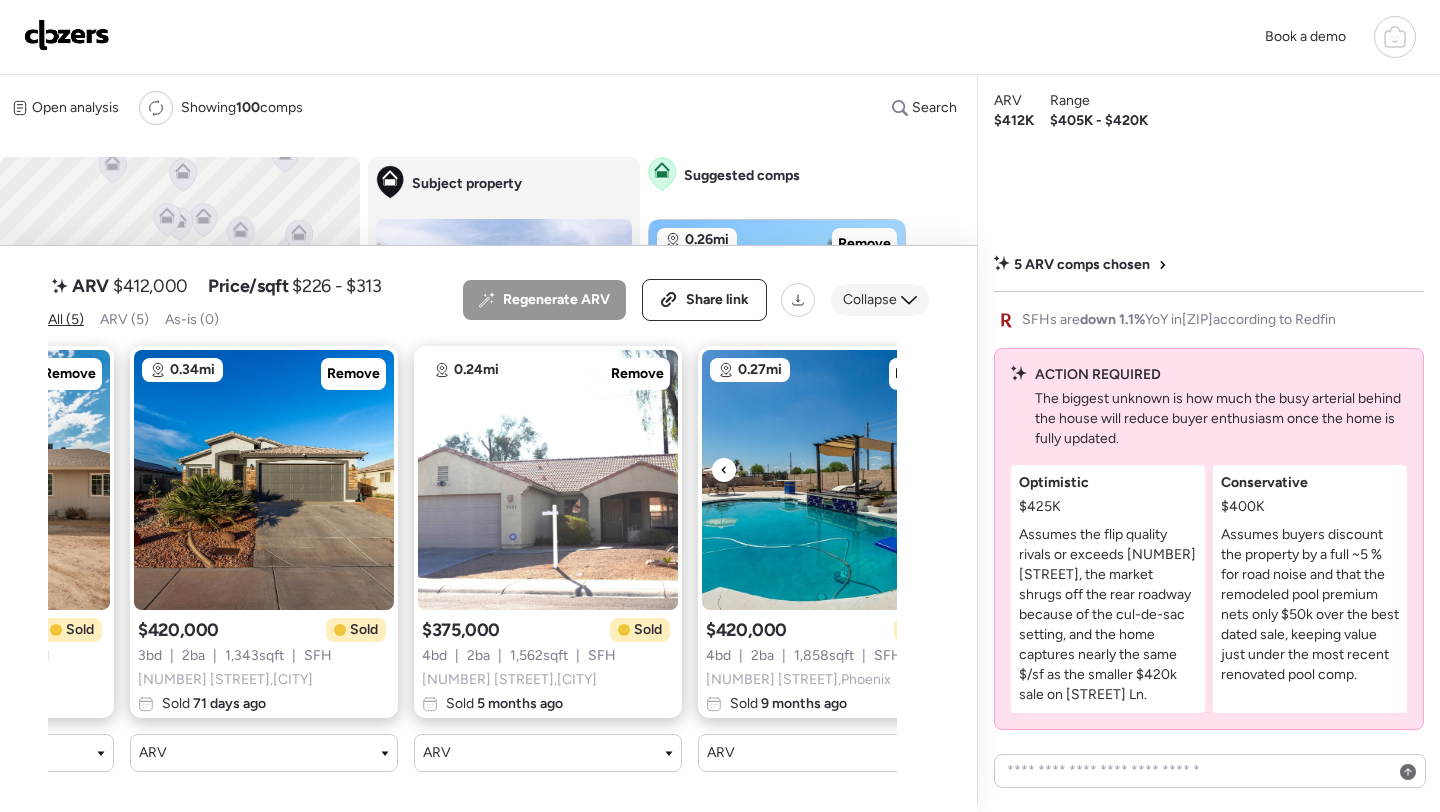 scroll, scrollTop: 0, scrollLeft: 507, axis: horizontal 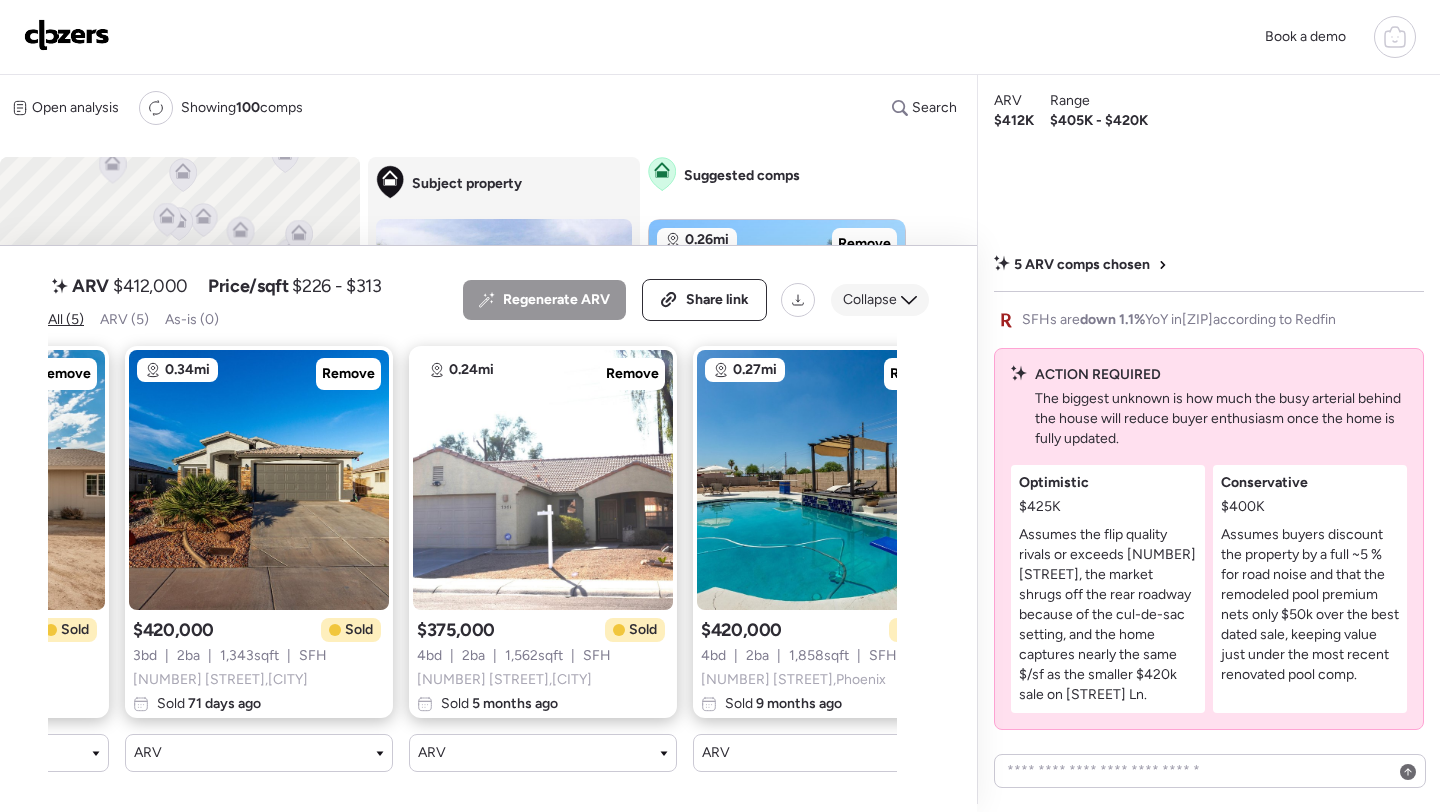 click on "Collapse" at bounding box center [880, 300] 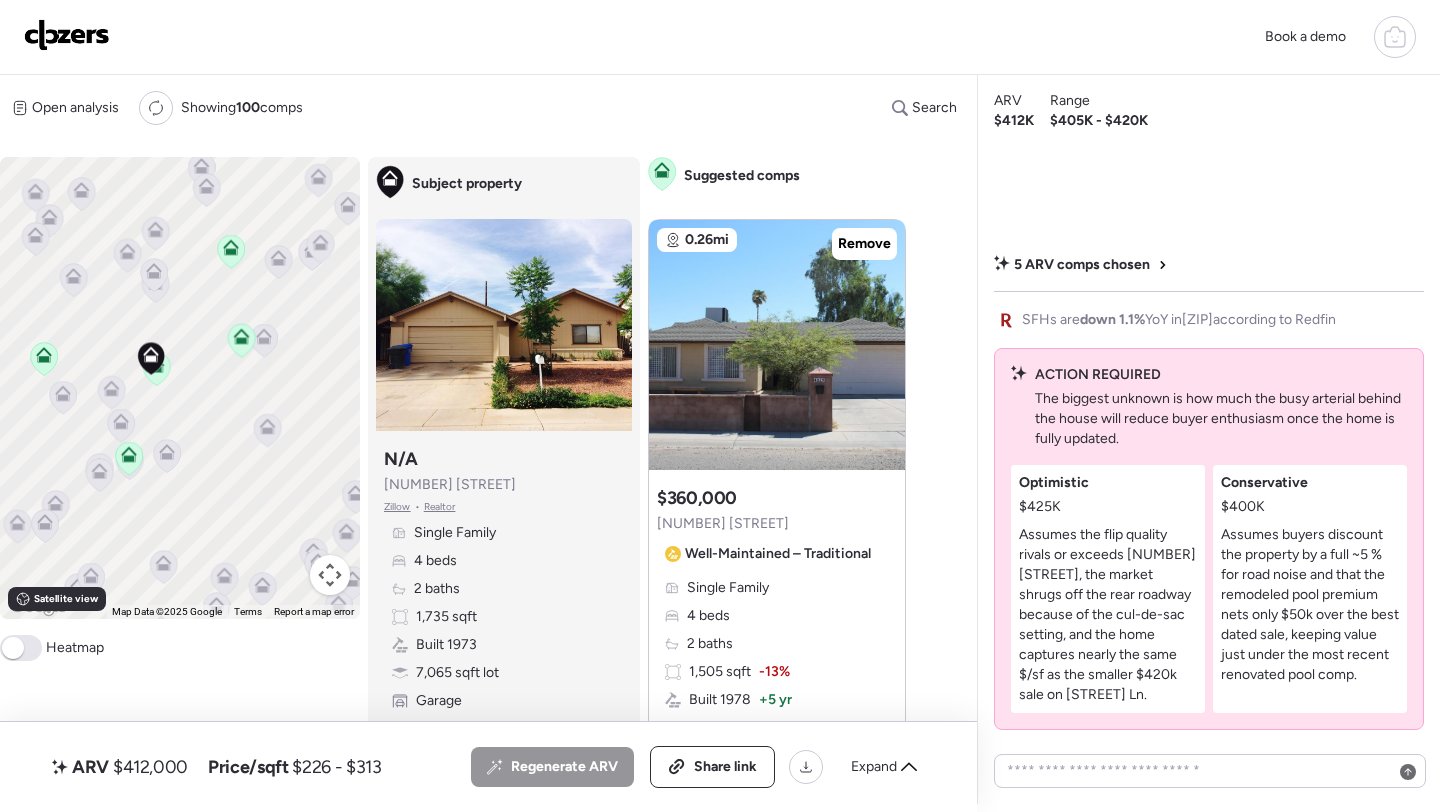 click 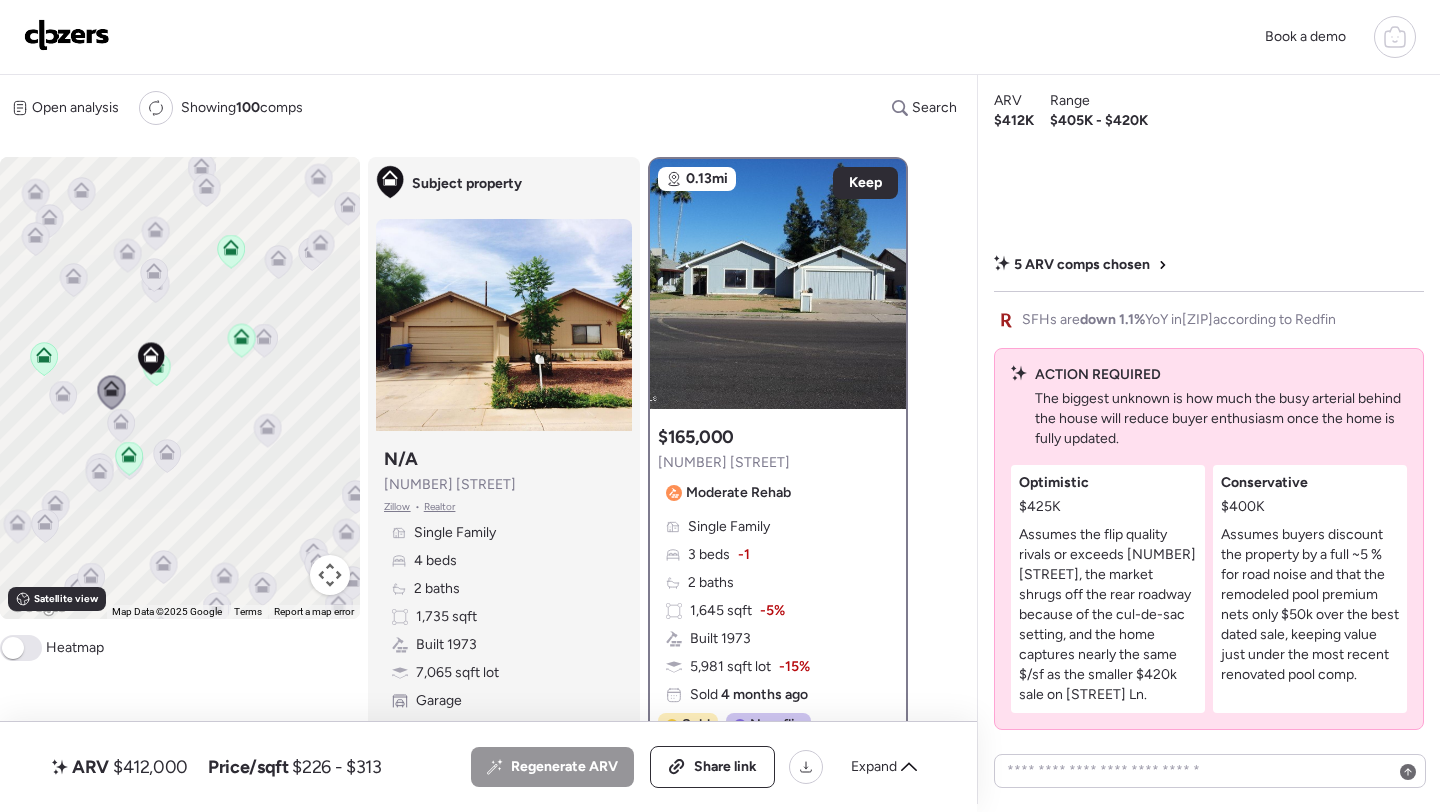 click 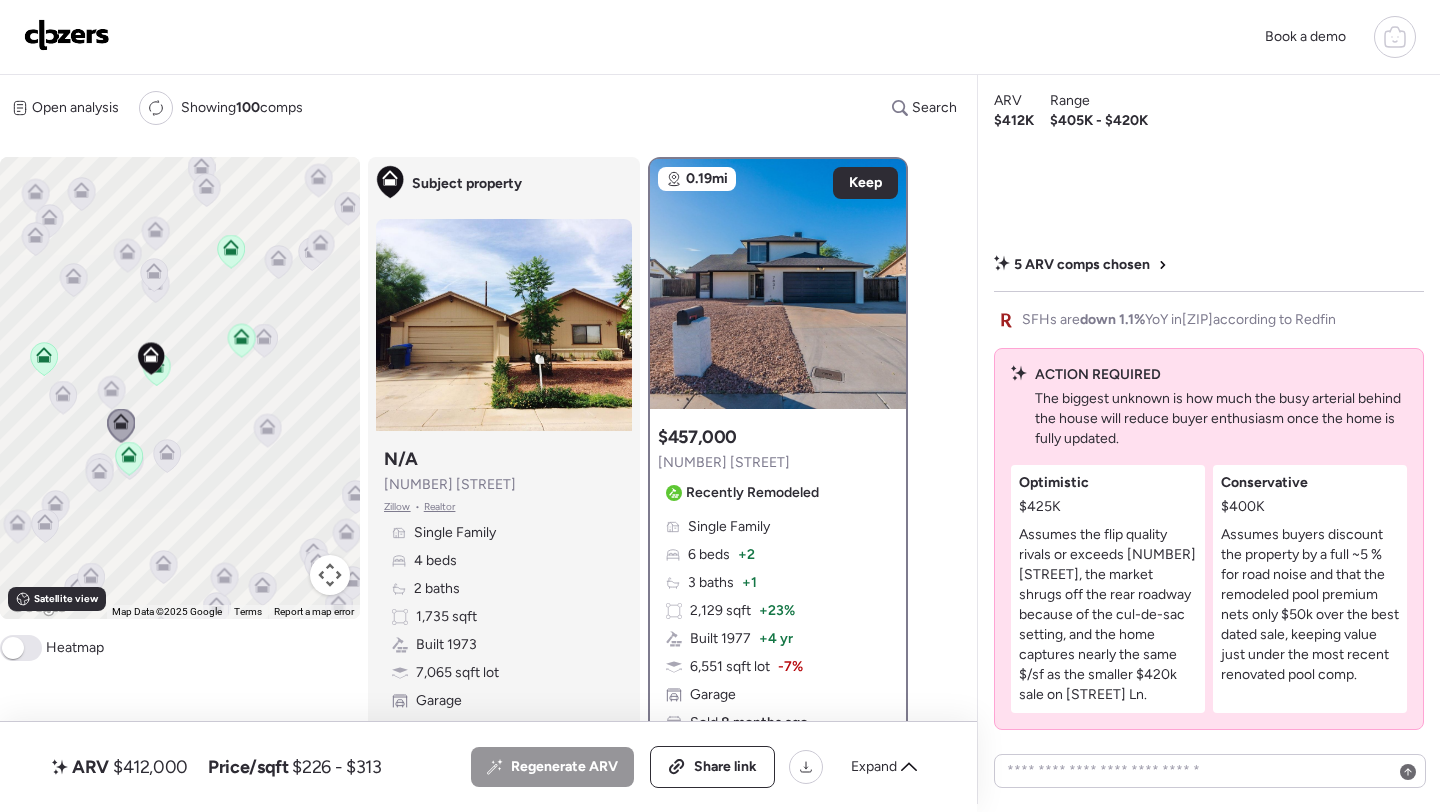 click 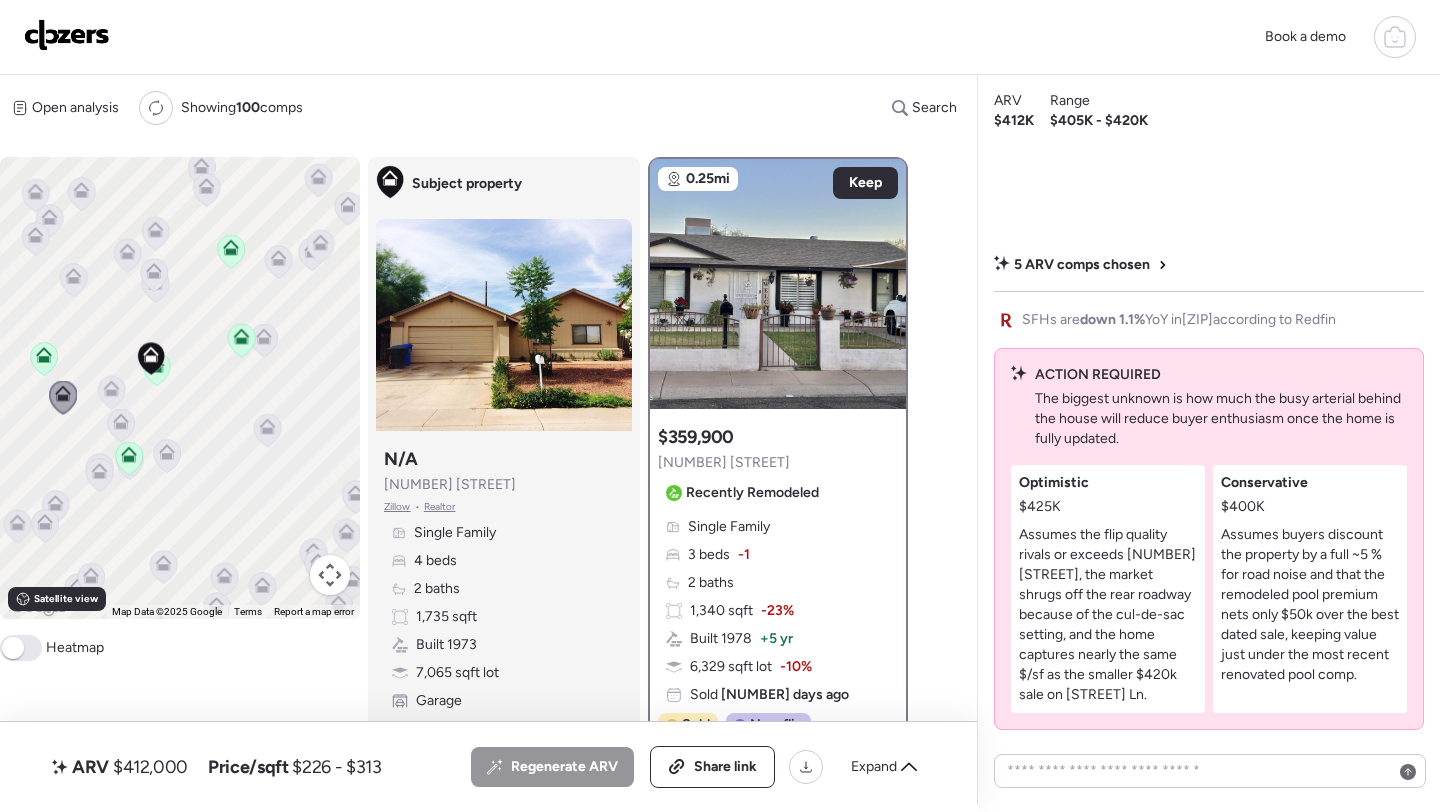 click 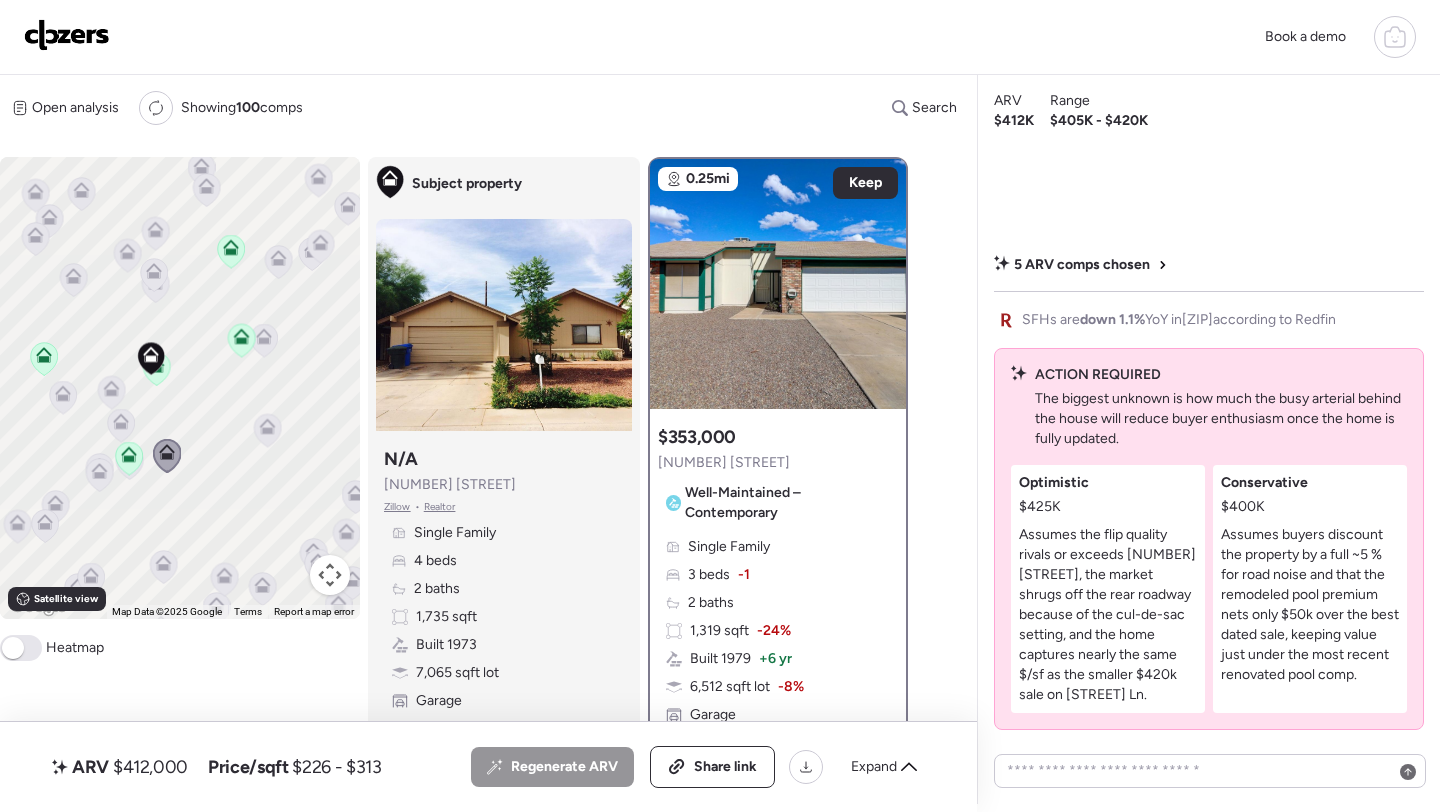 click 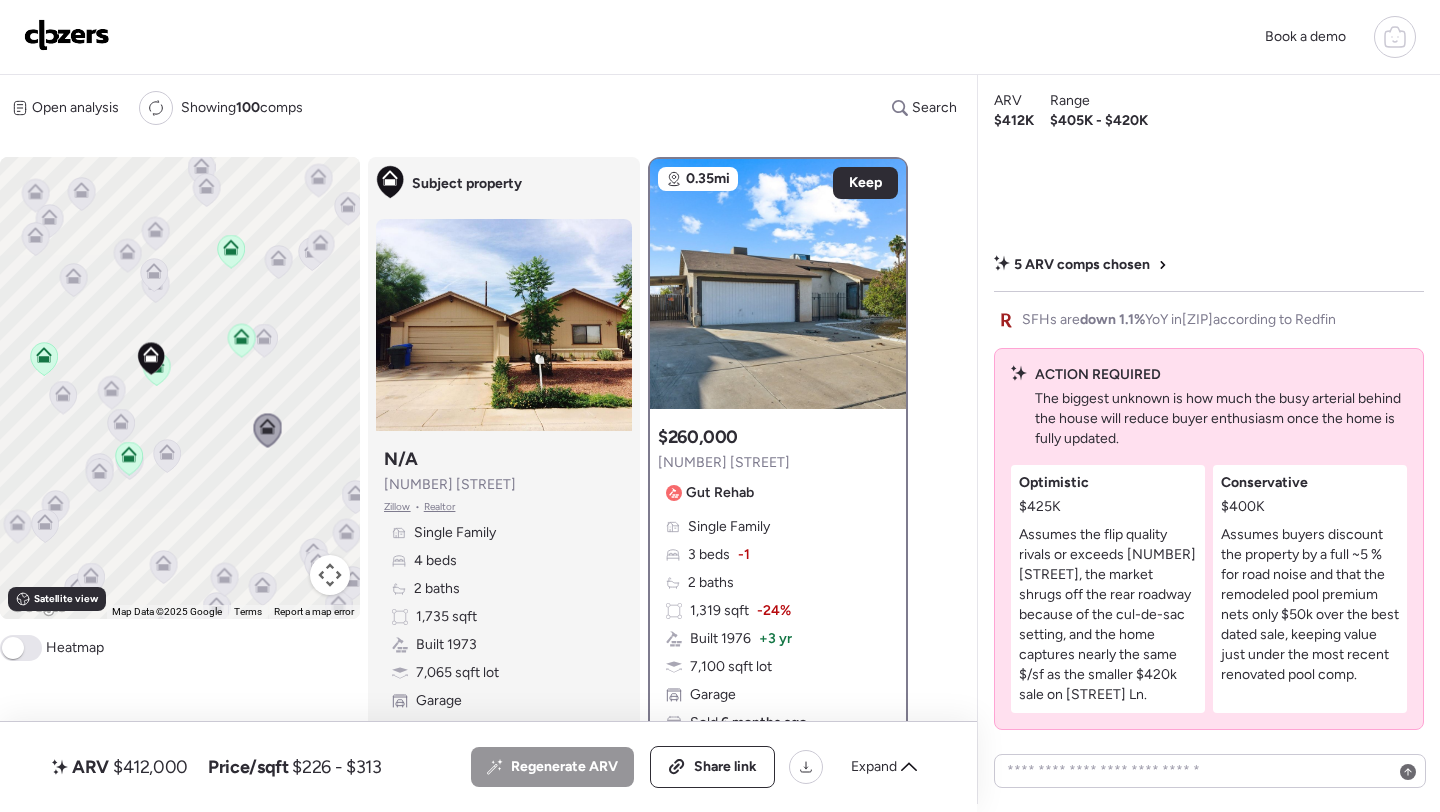 click 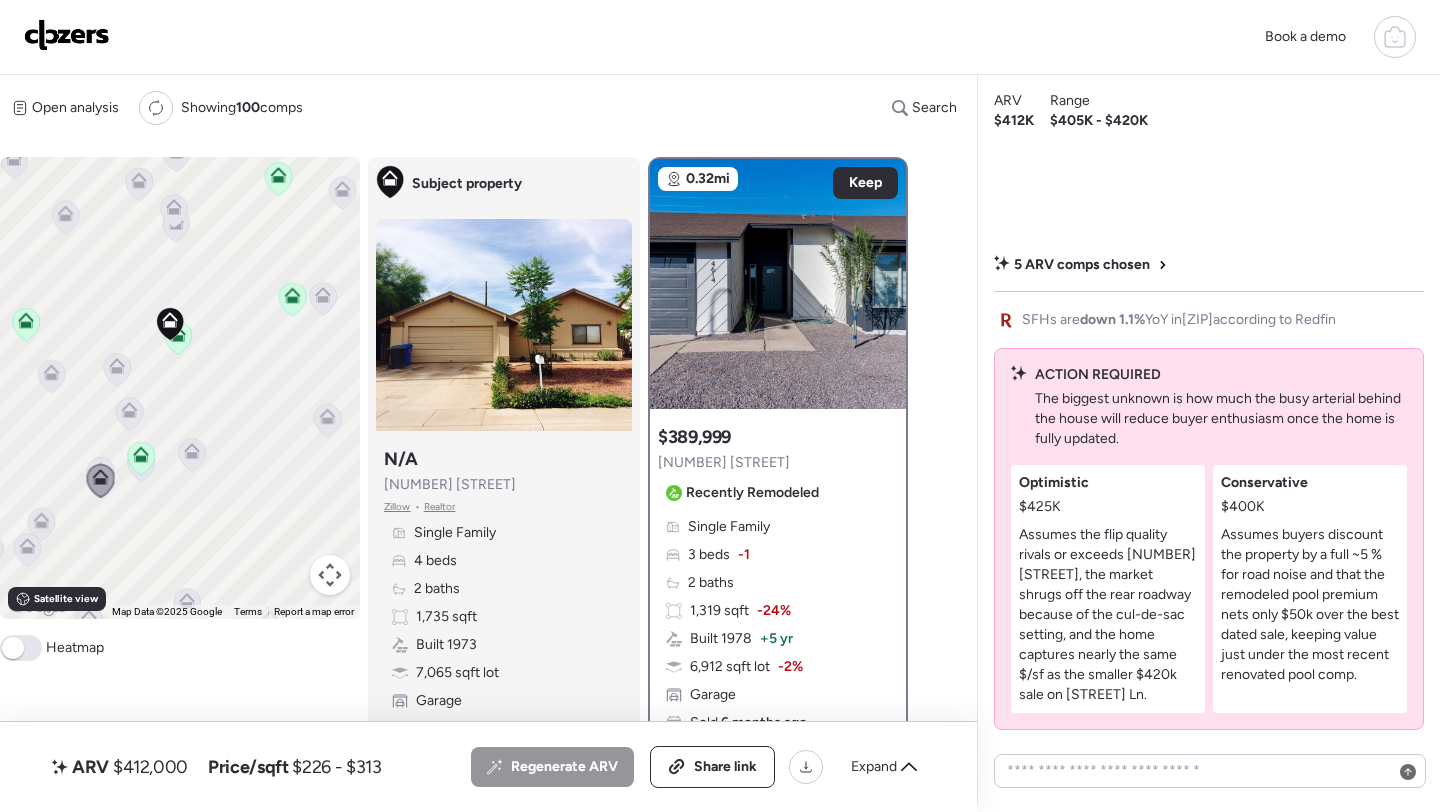 click on "$412,000" at bounding box center [150, 767] 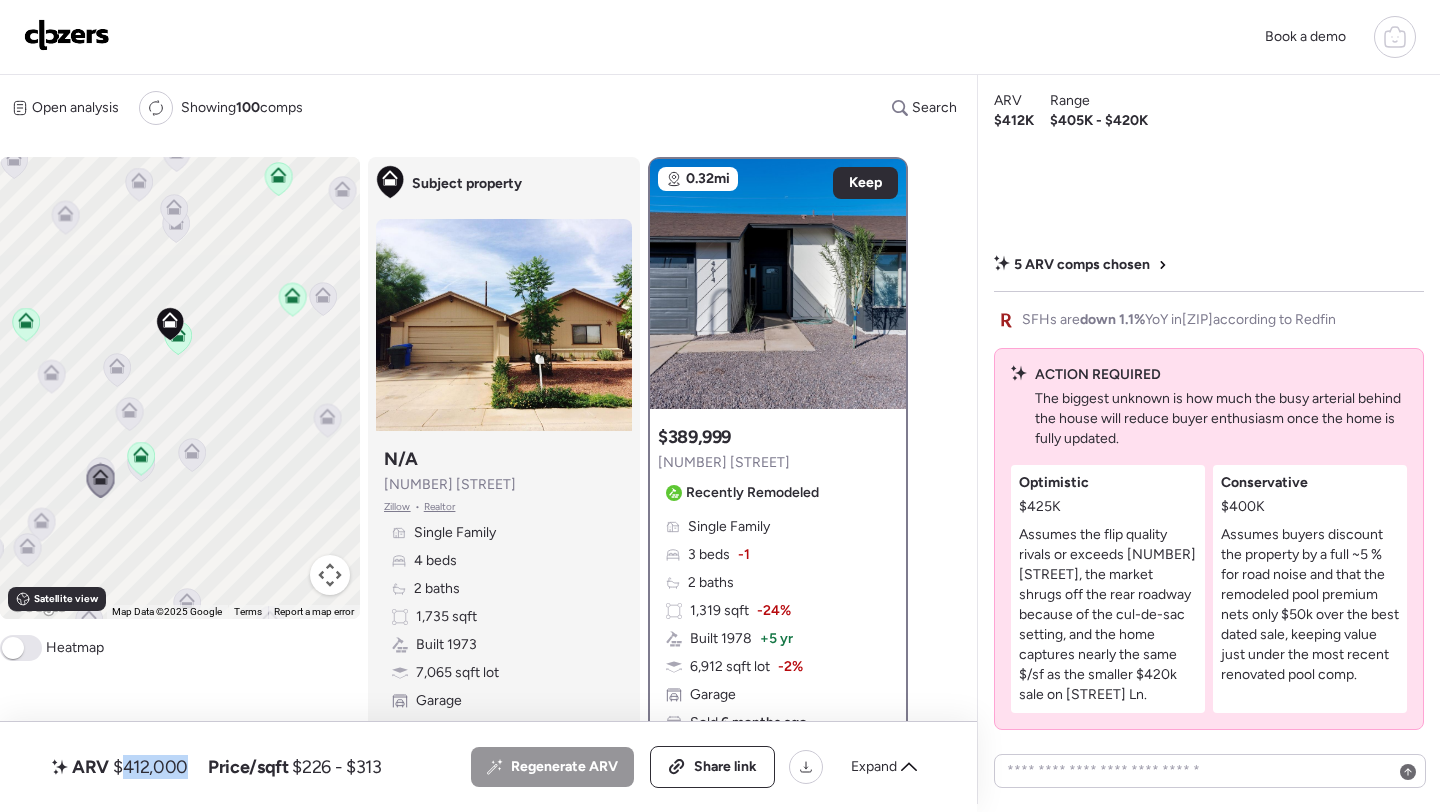 copy on "412,000" 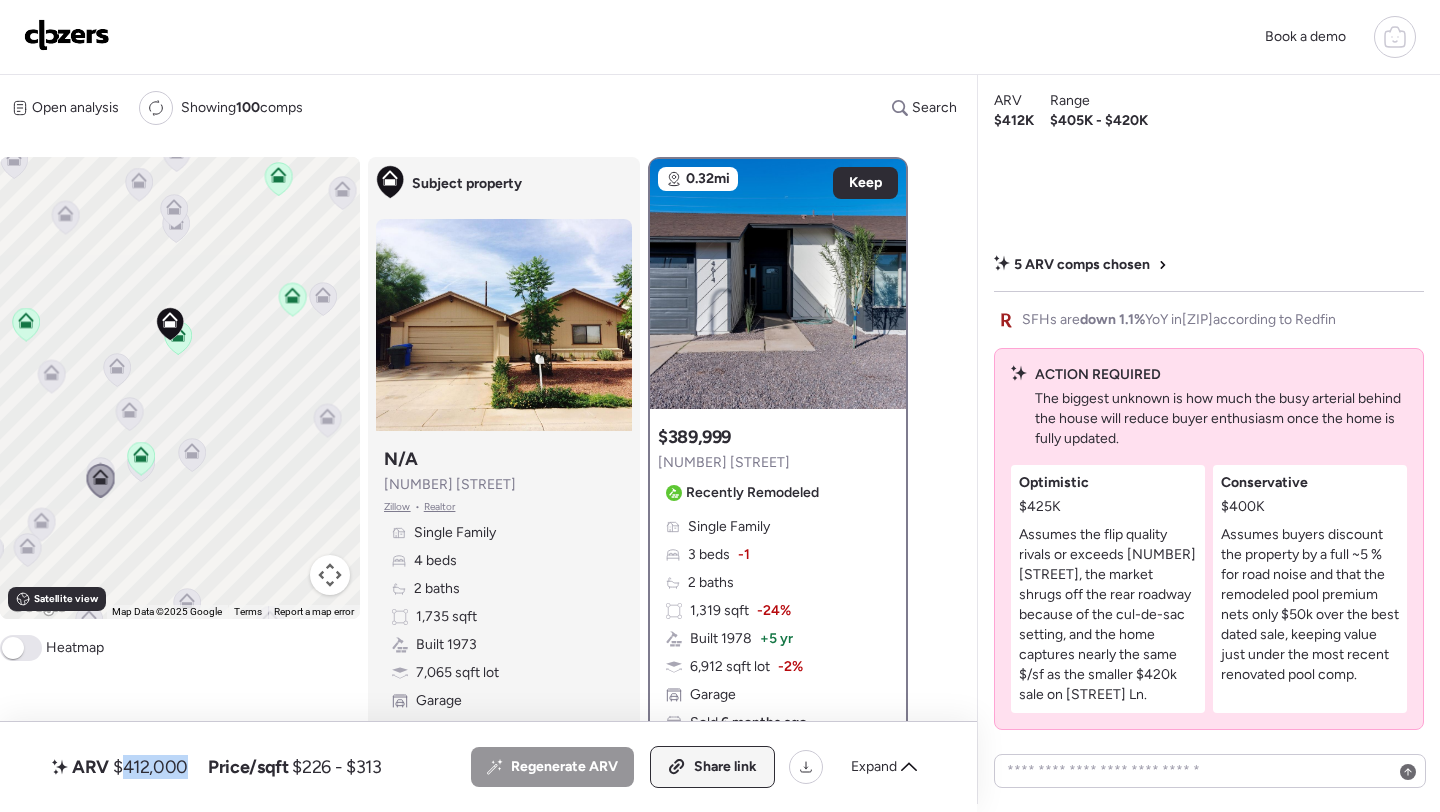 click on "Share link" at bounding box center (725, 767) 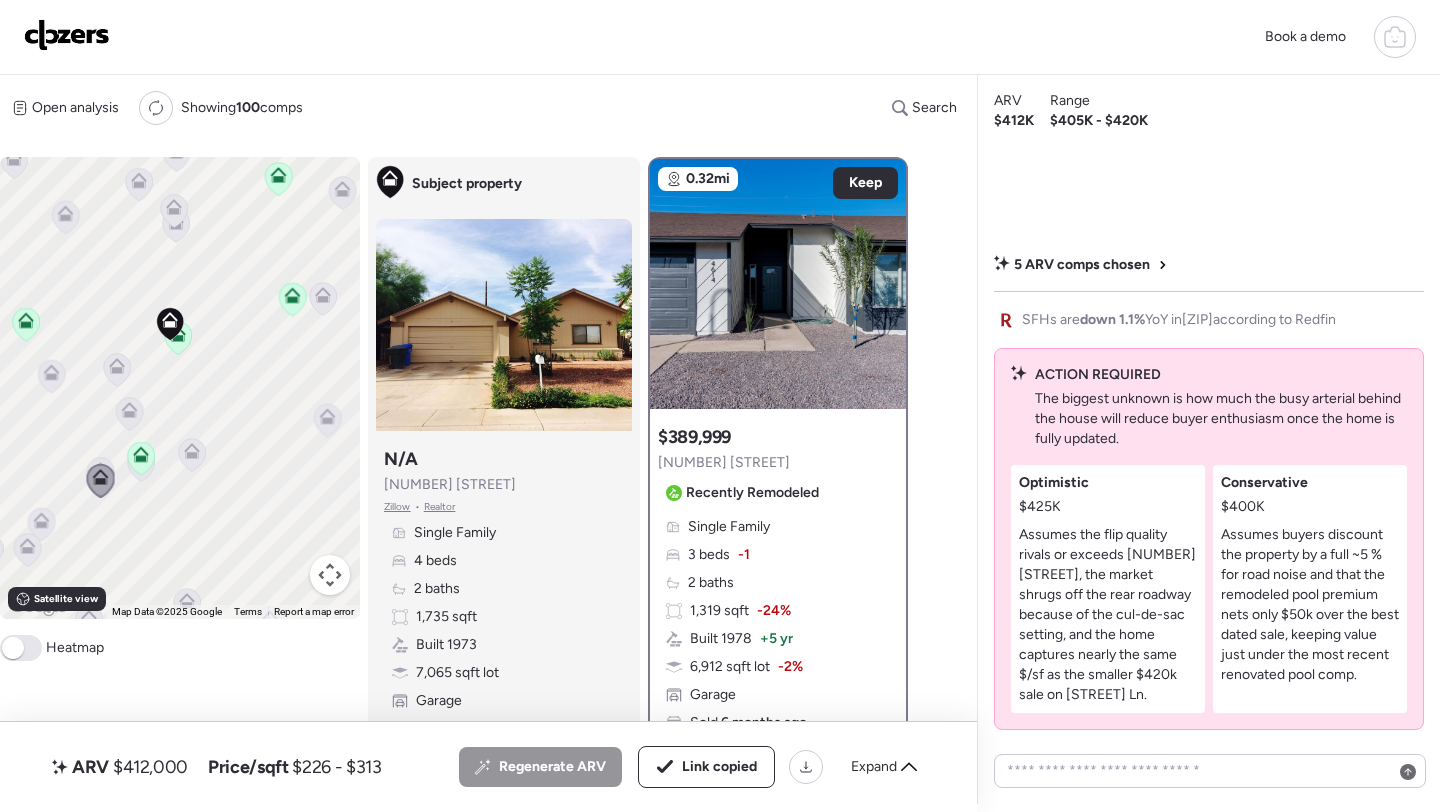 click at bounding box center [67, 35] 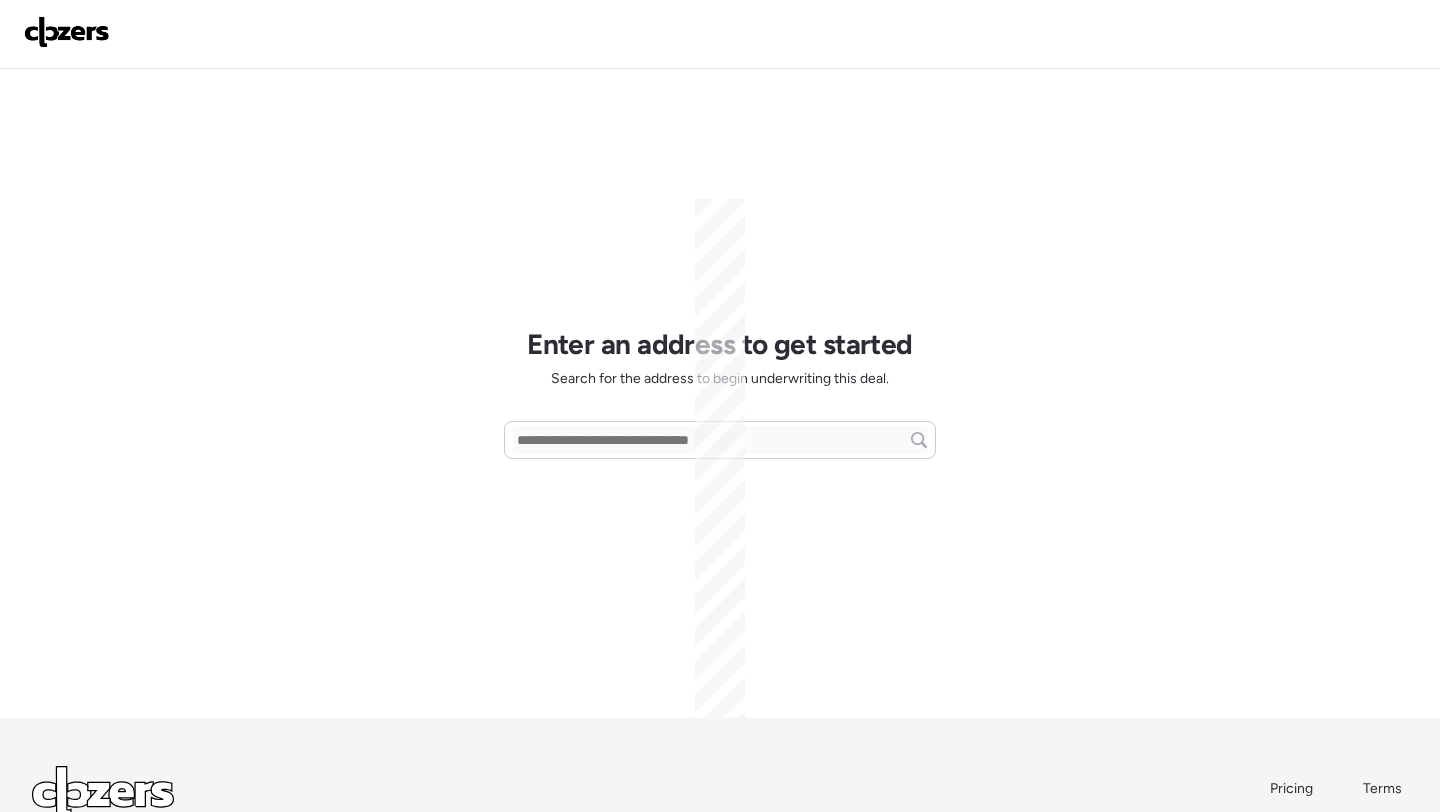 scroll, scrollTop: 0, scrollLeft: 0, axis: both 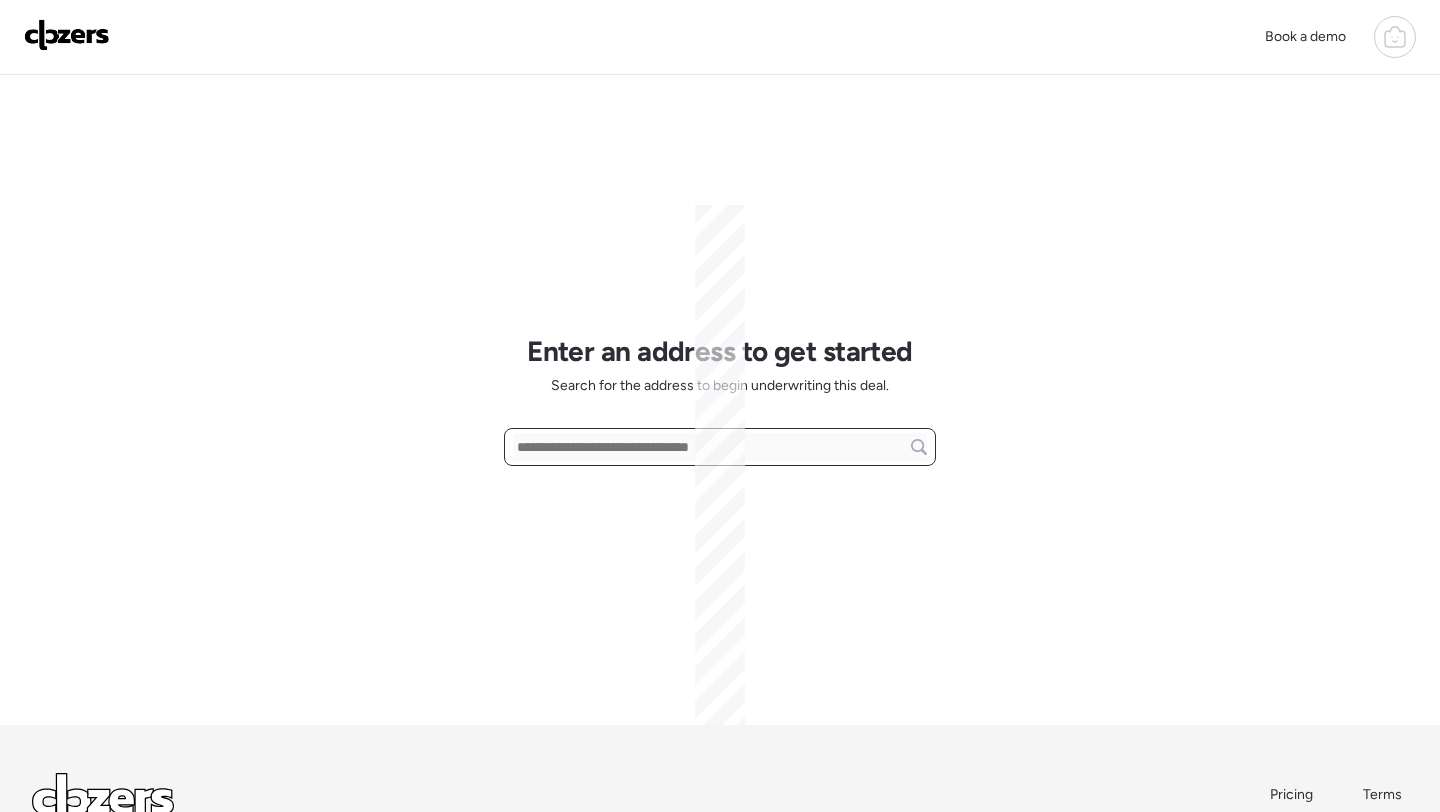 click at bounding box center (720, 447) 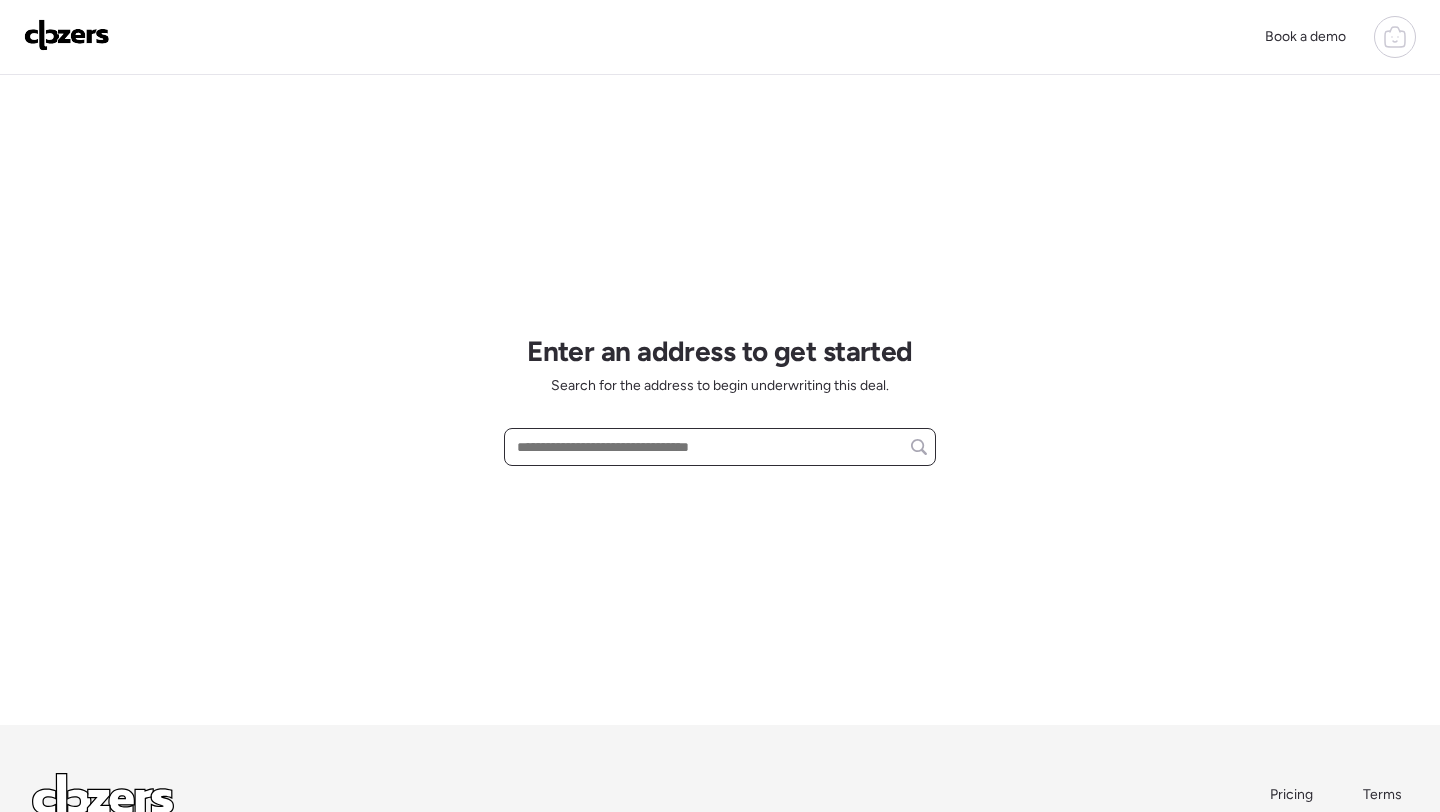 click at bounding box center (720, 447) 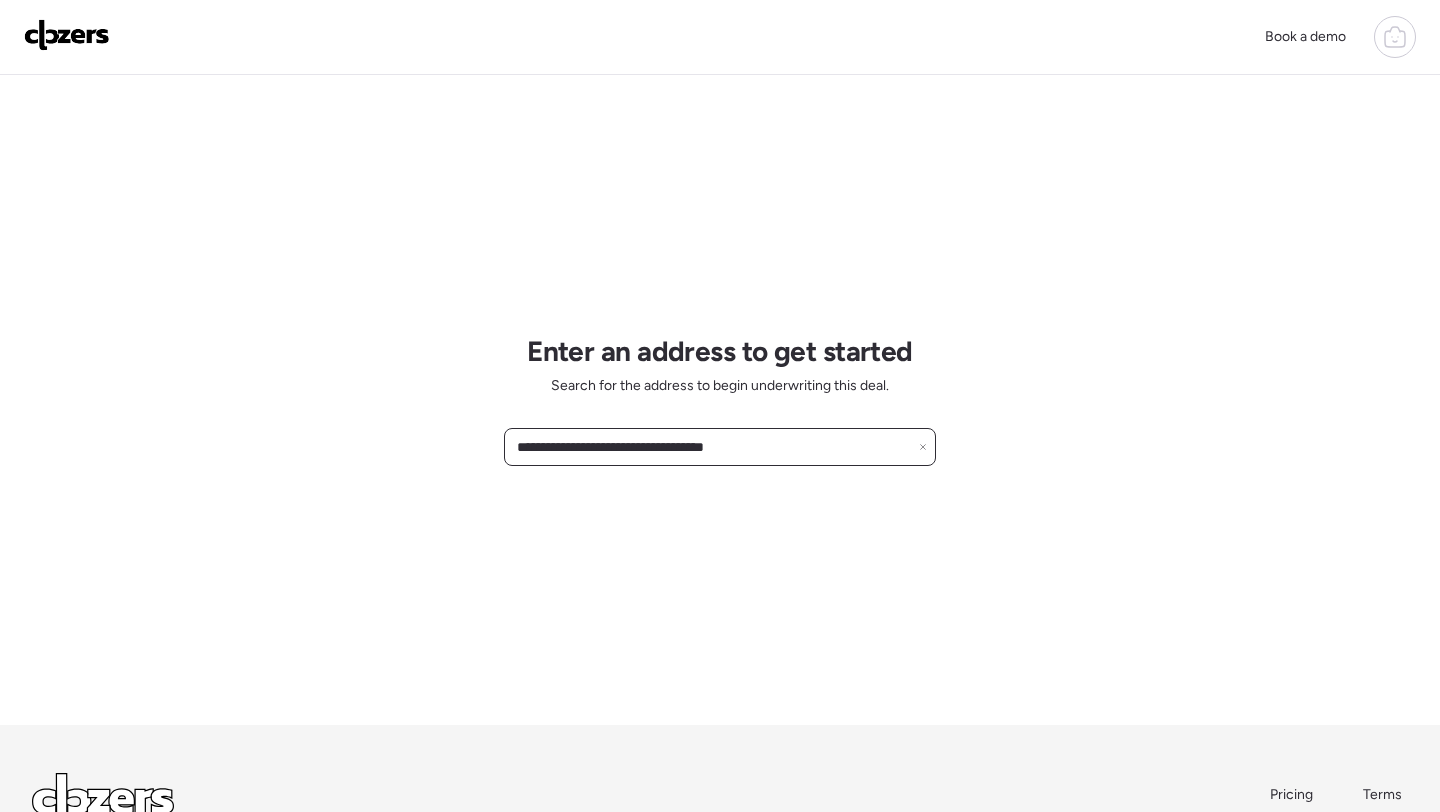 click on "**********" at bounding box center [720, 447] 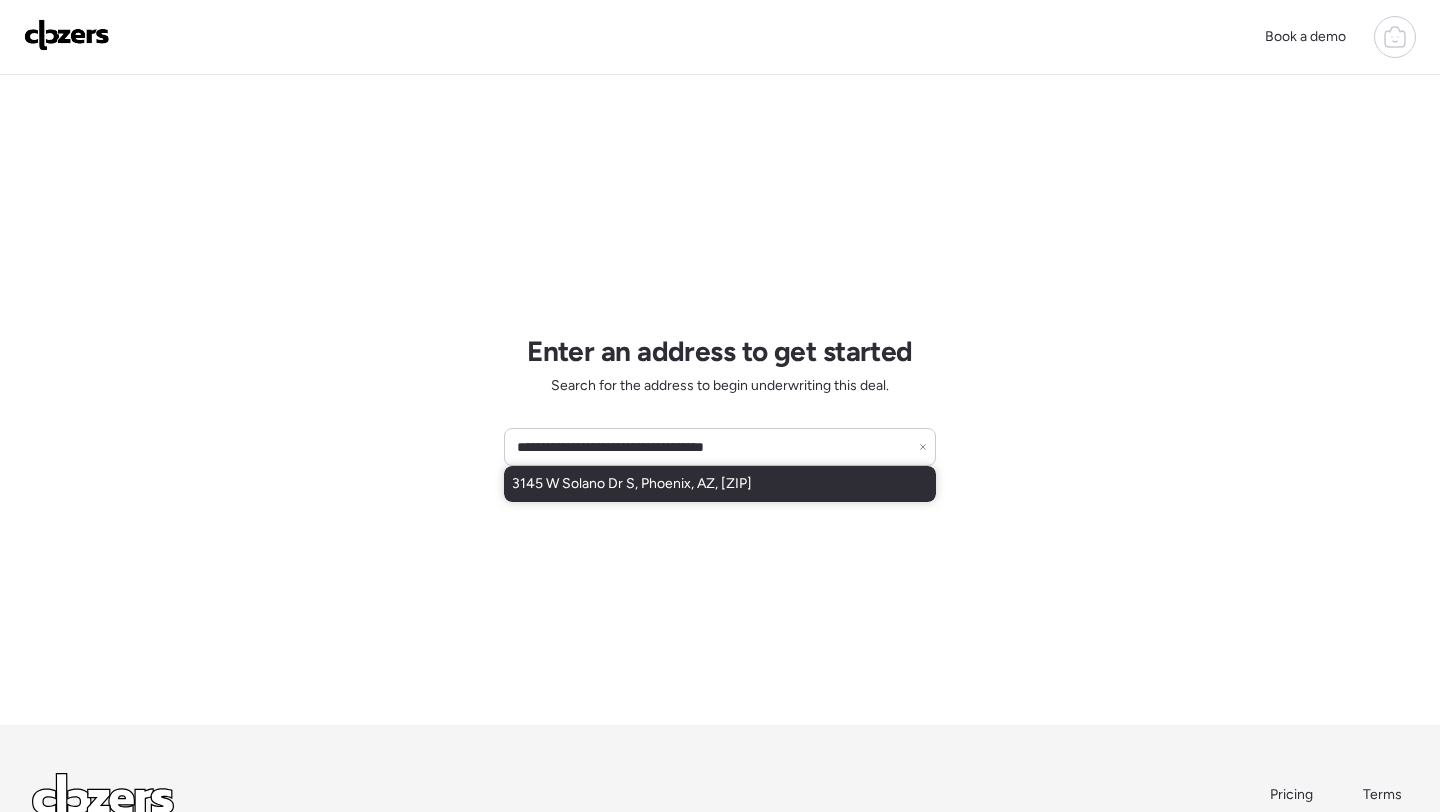 click on "3145 W Solano Dr S, Phoenix, AZ, 85017" at bounding box center [632, 484] 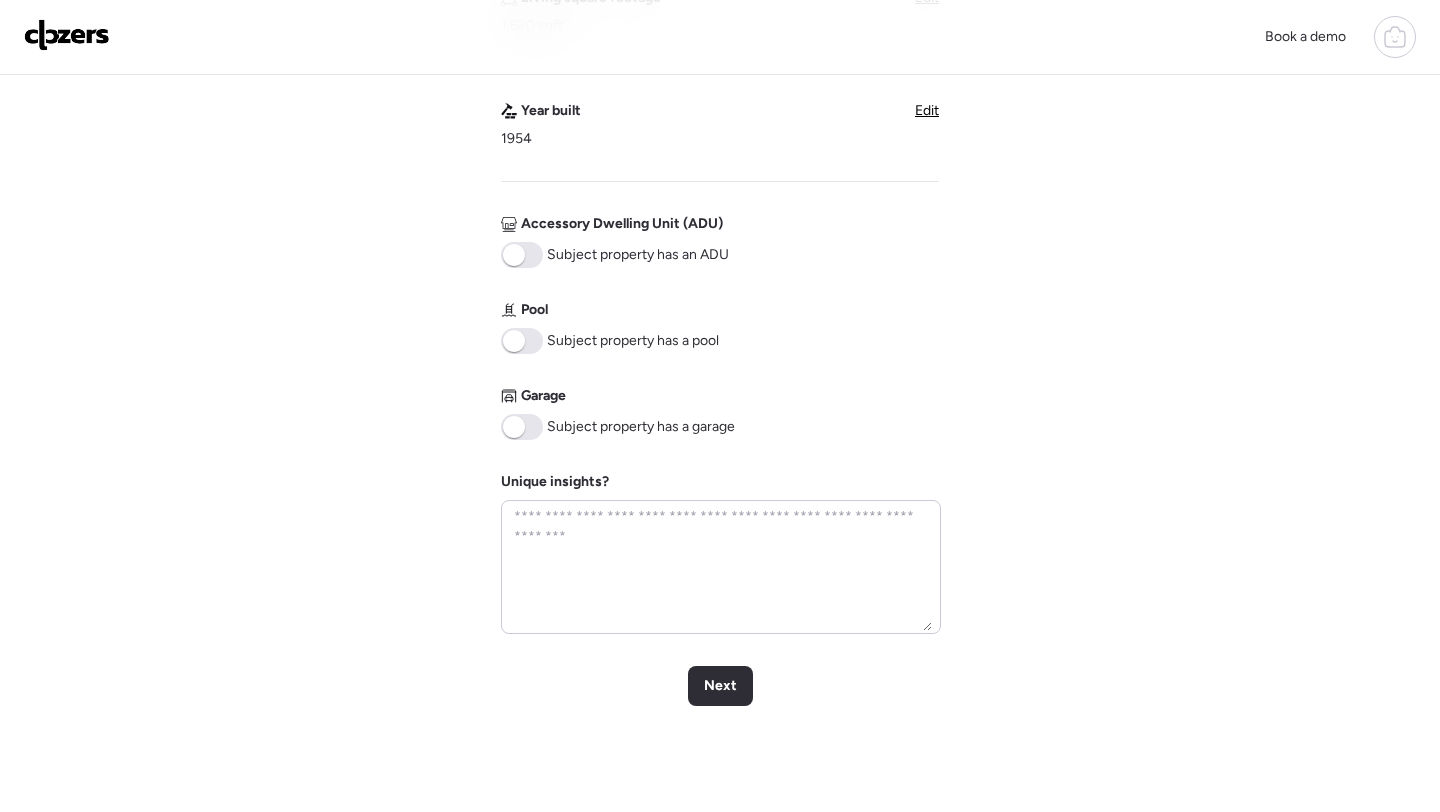 scroll, scrollTop: 0, scrollLeft: 0, axis: both 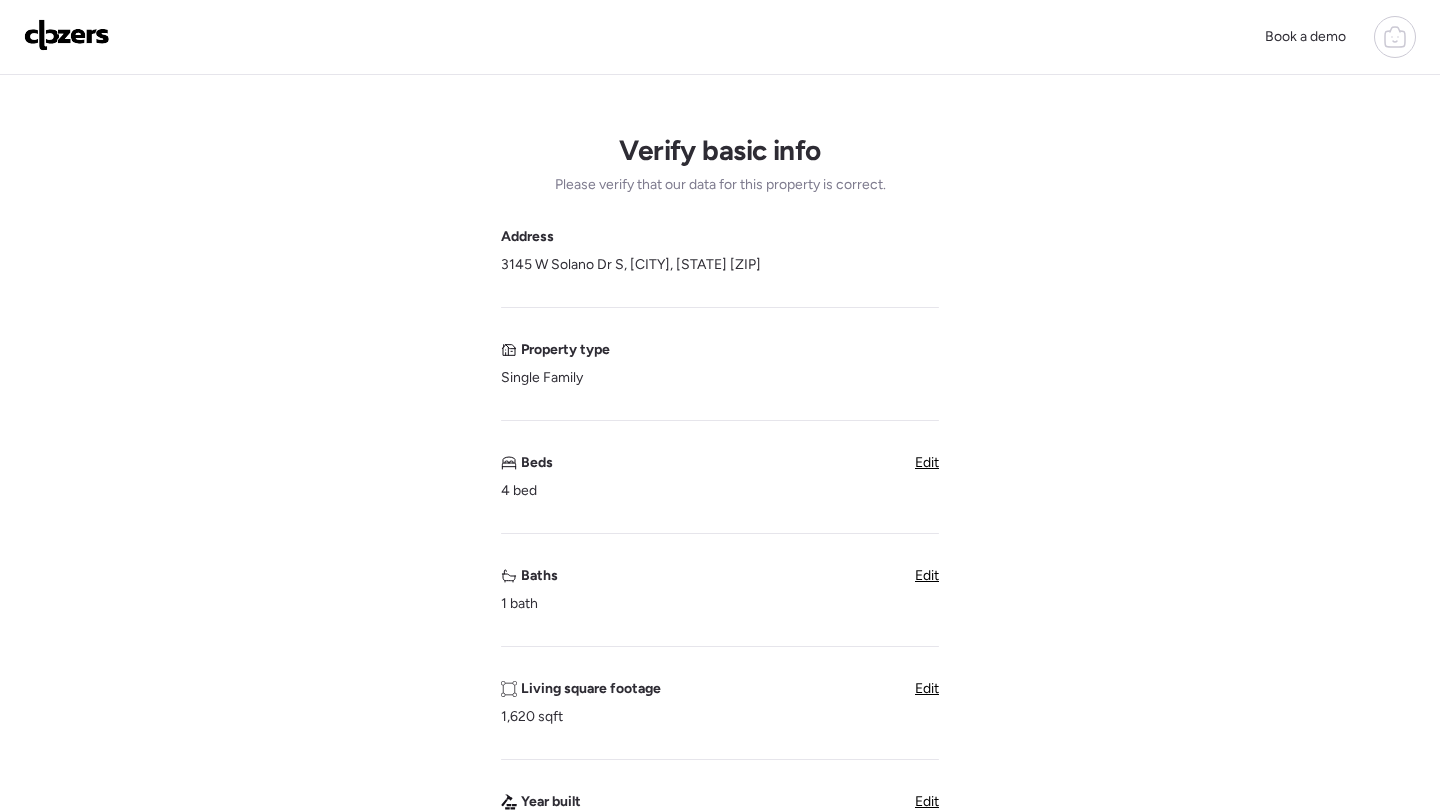 click on "Edit" at bounding box center (927, 575) 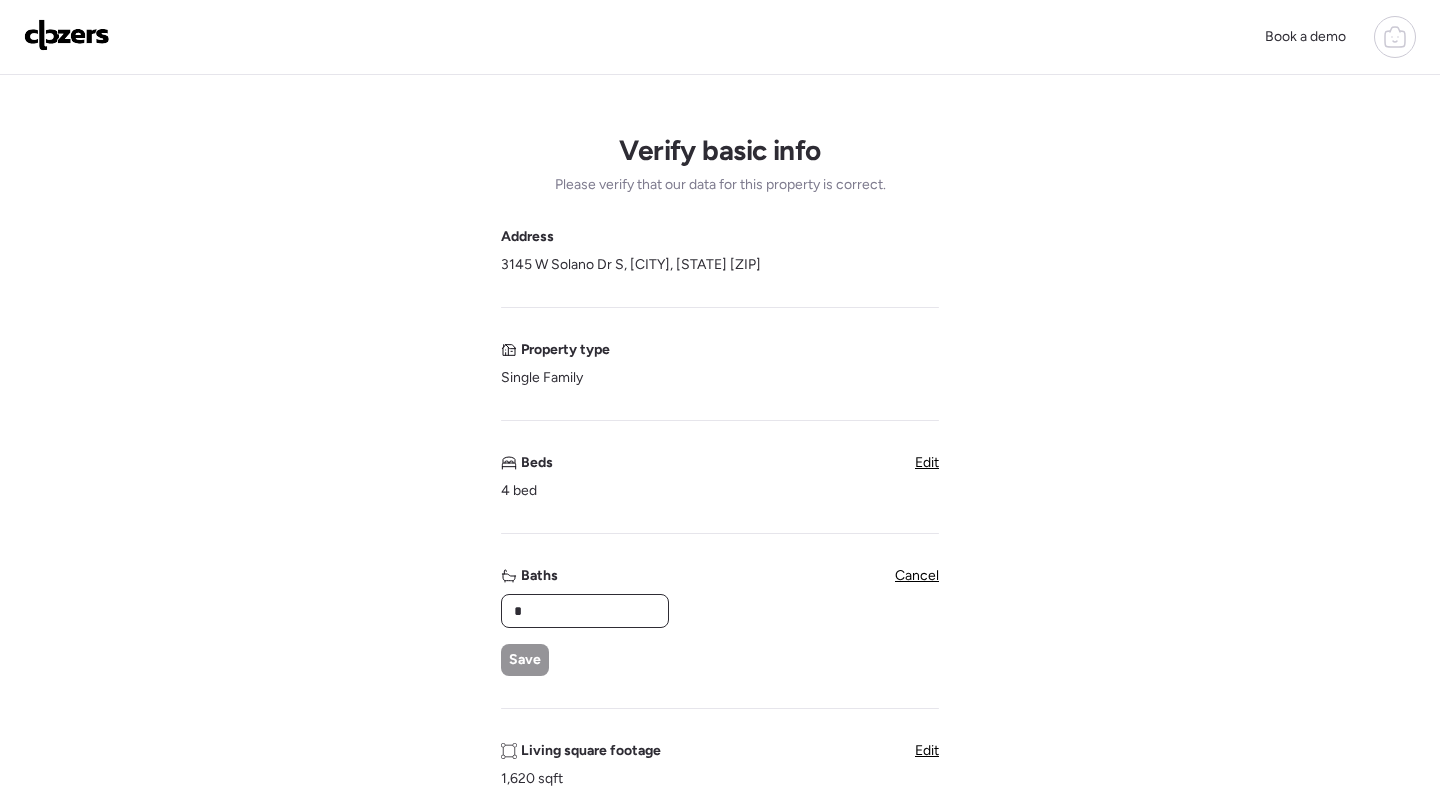 click on "*" at bounding box center [585, 611] 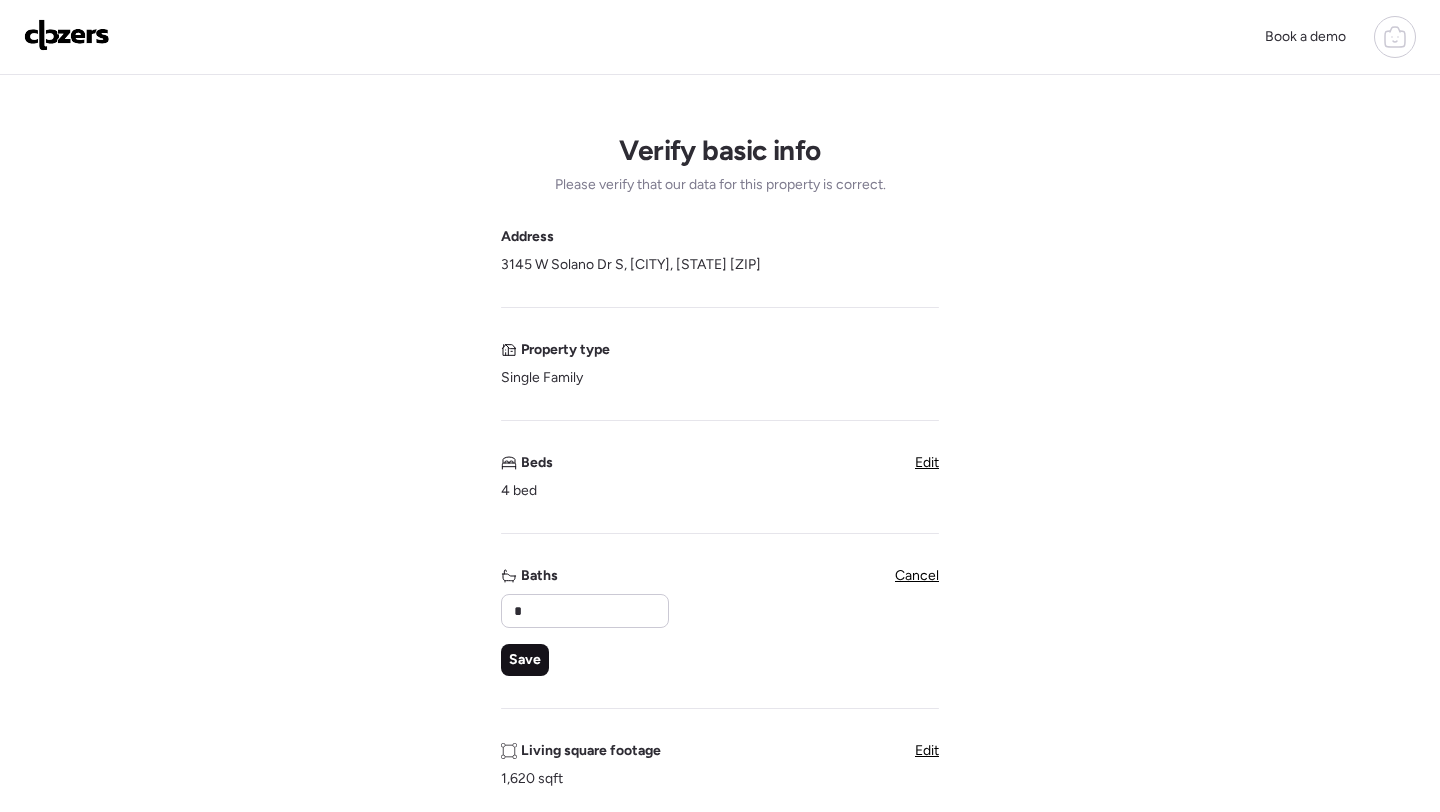 click on "Save" at bounding box center [525, 660] 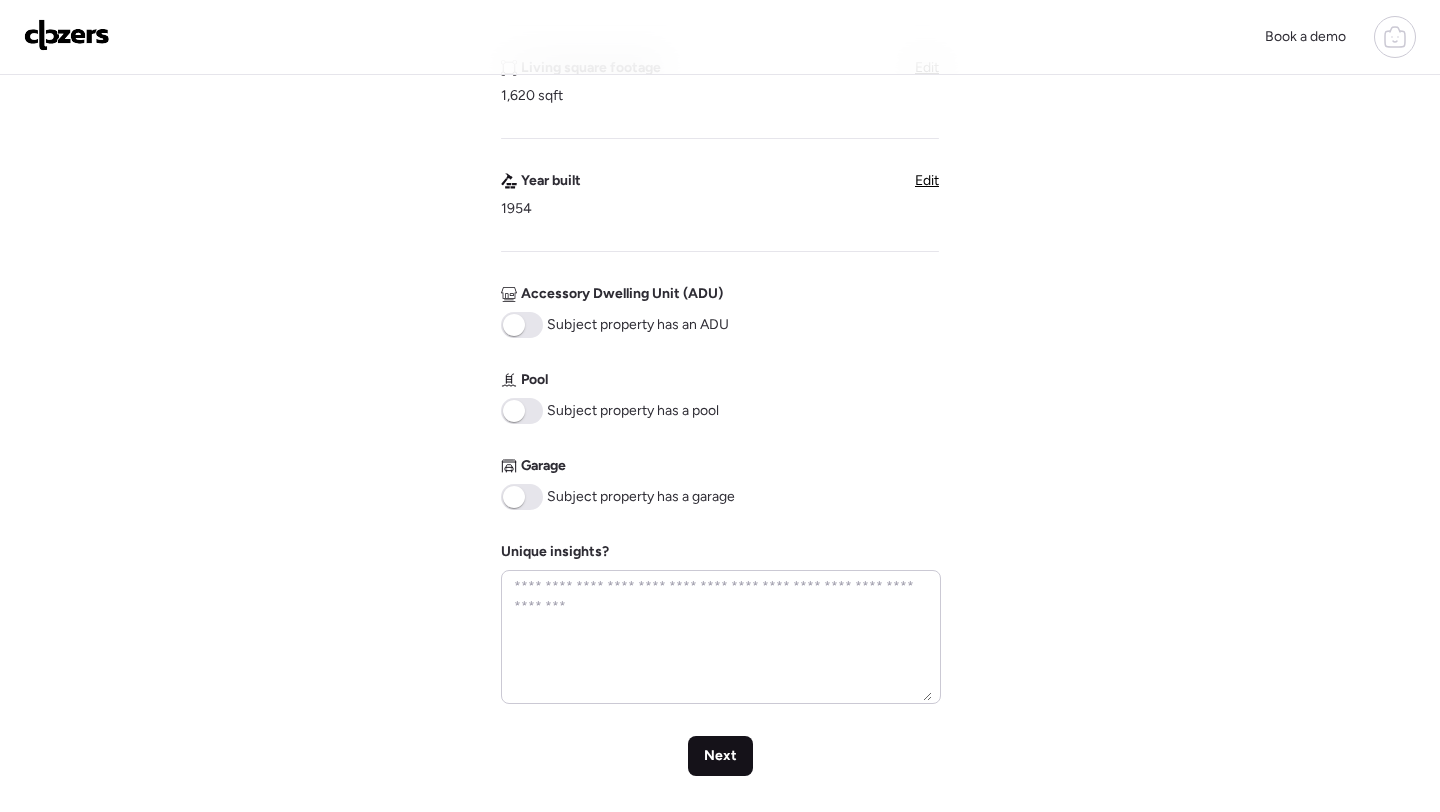 click on "Next" at bounding box center [720, 756] 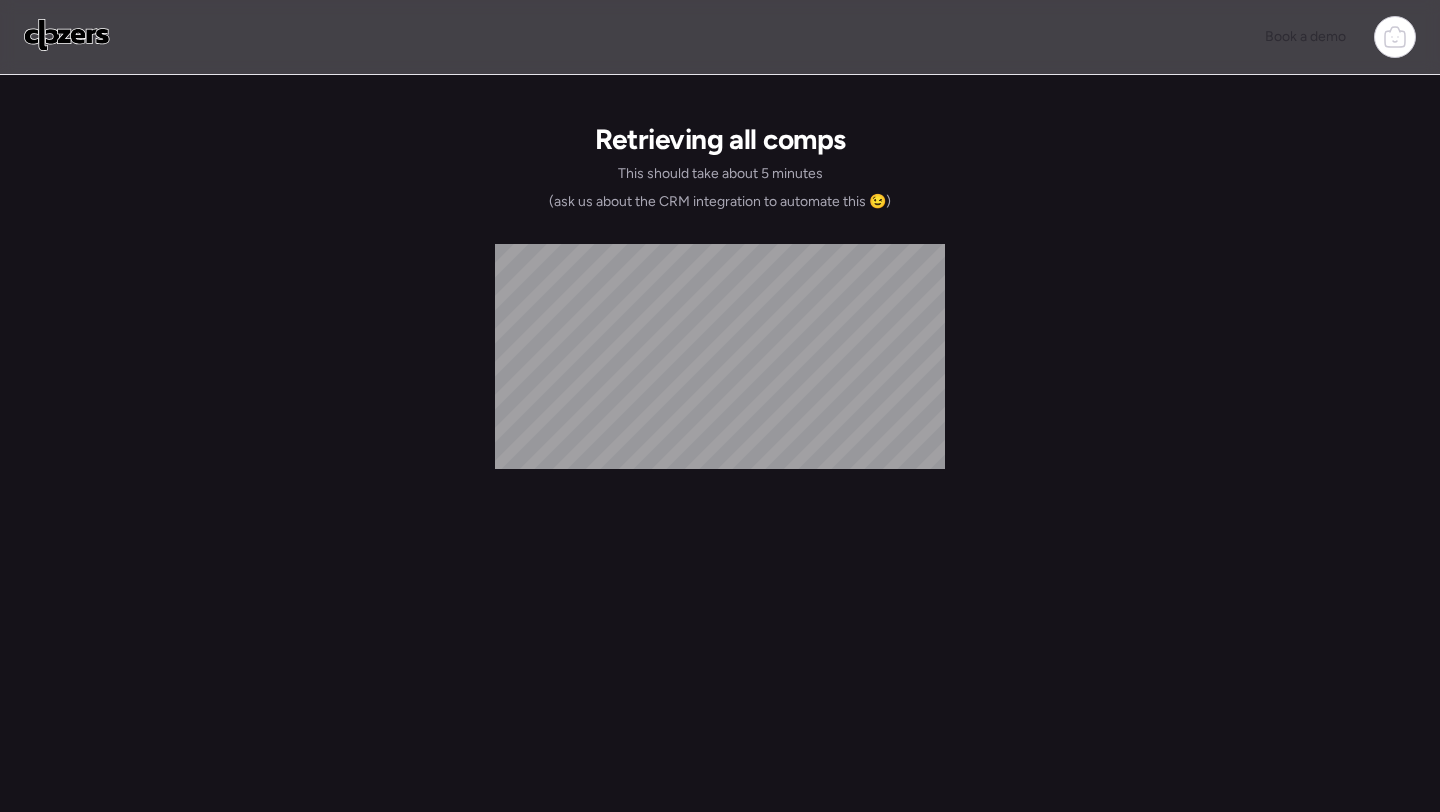 scroll, scrollTop: 0, scrollLeft: 0, axis: both 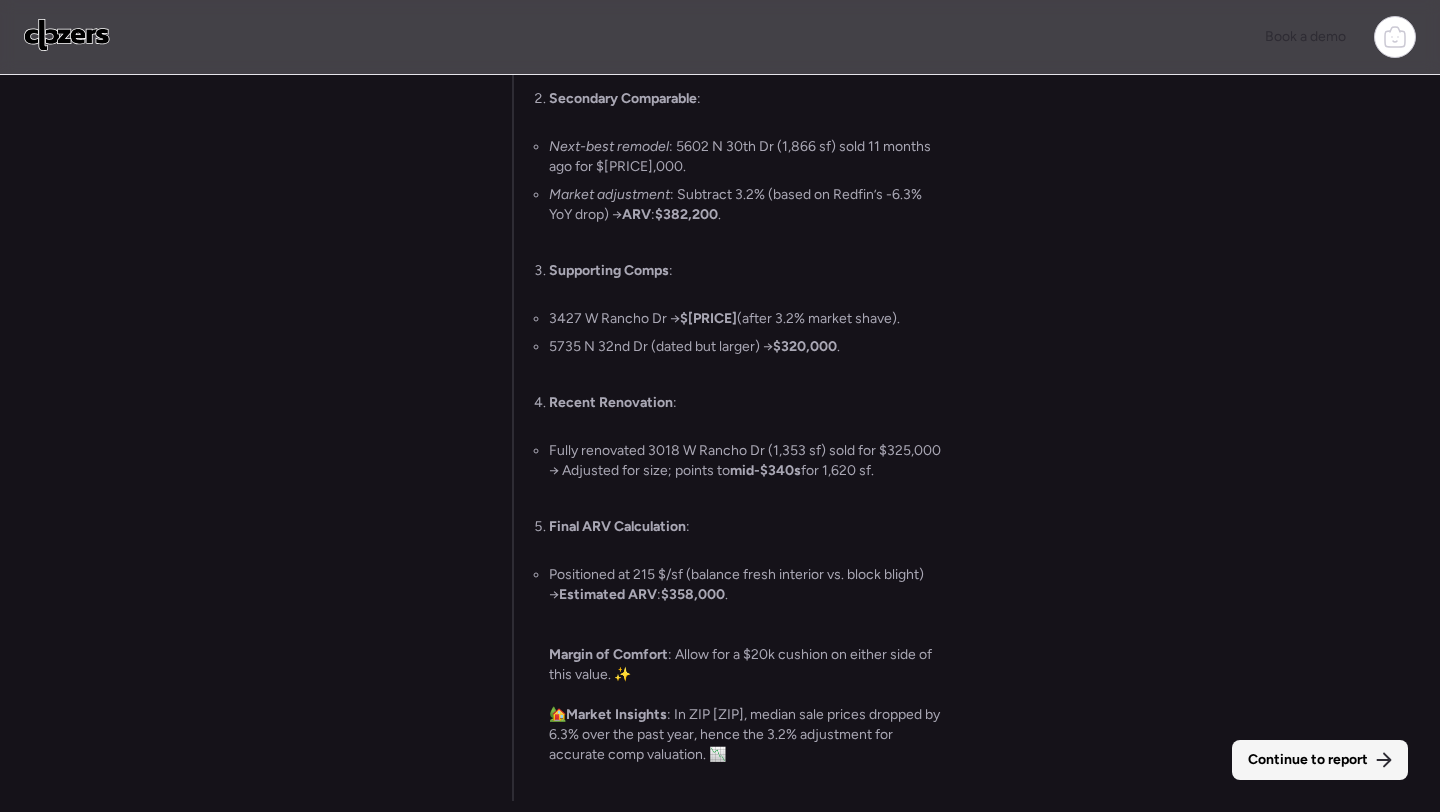 click on "Continue to report" at bounding box center [1308, 760] 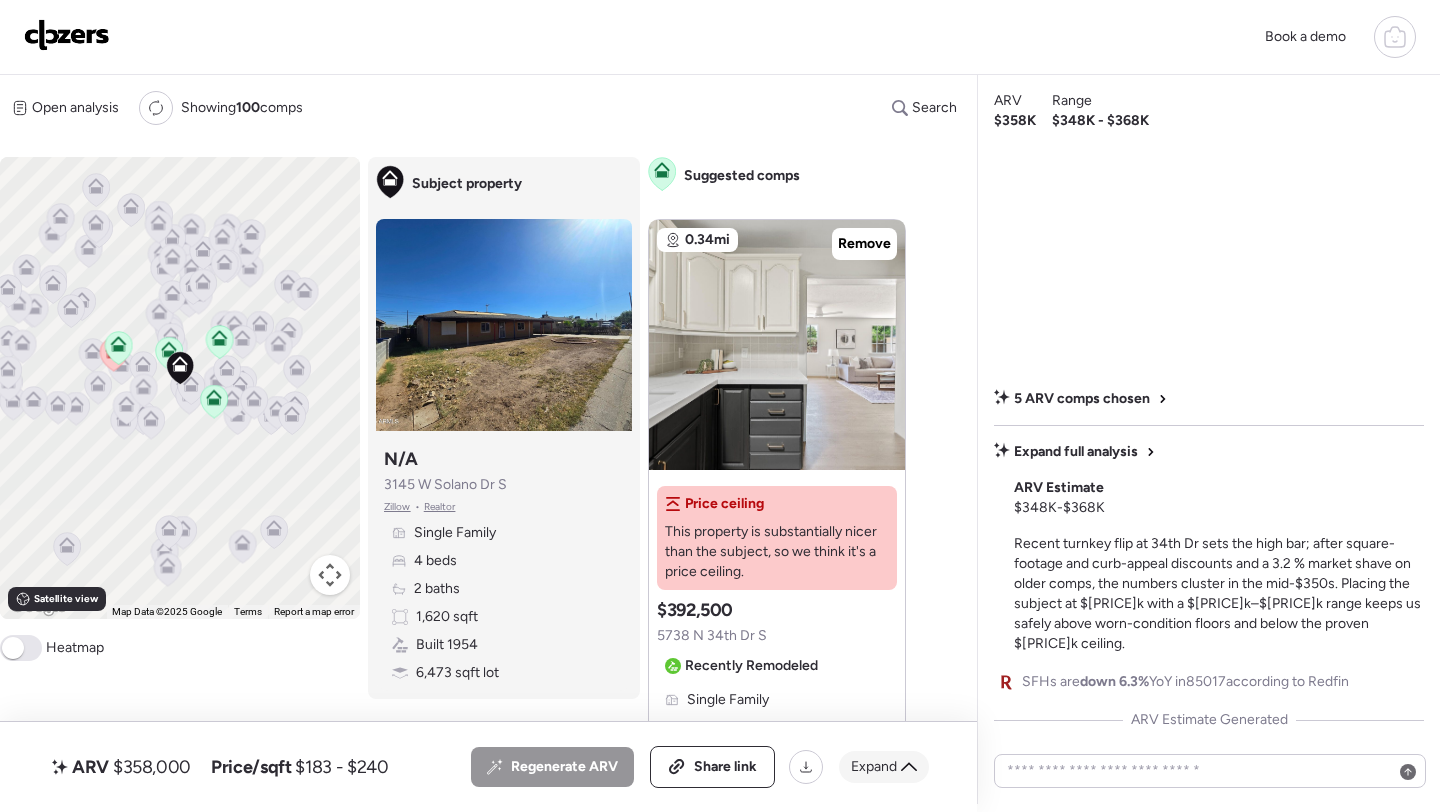 click on "Expand" at bounding box center [874, 767] 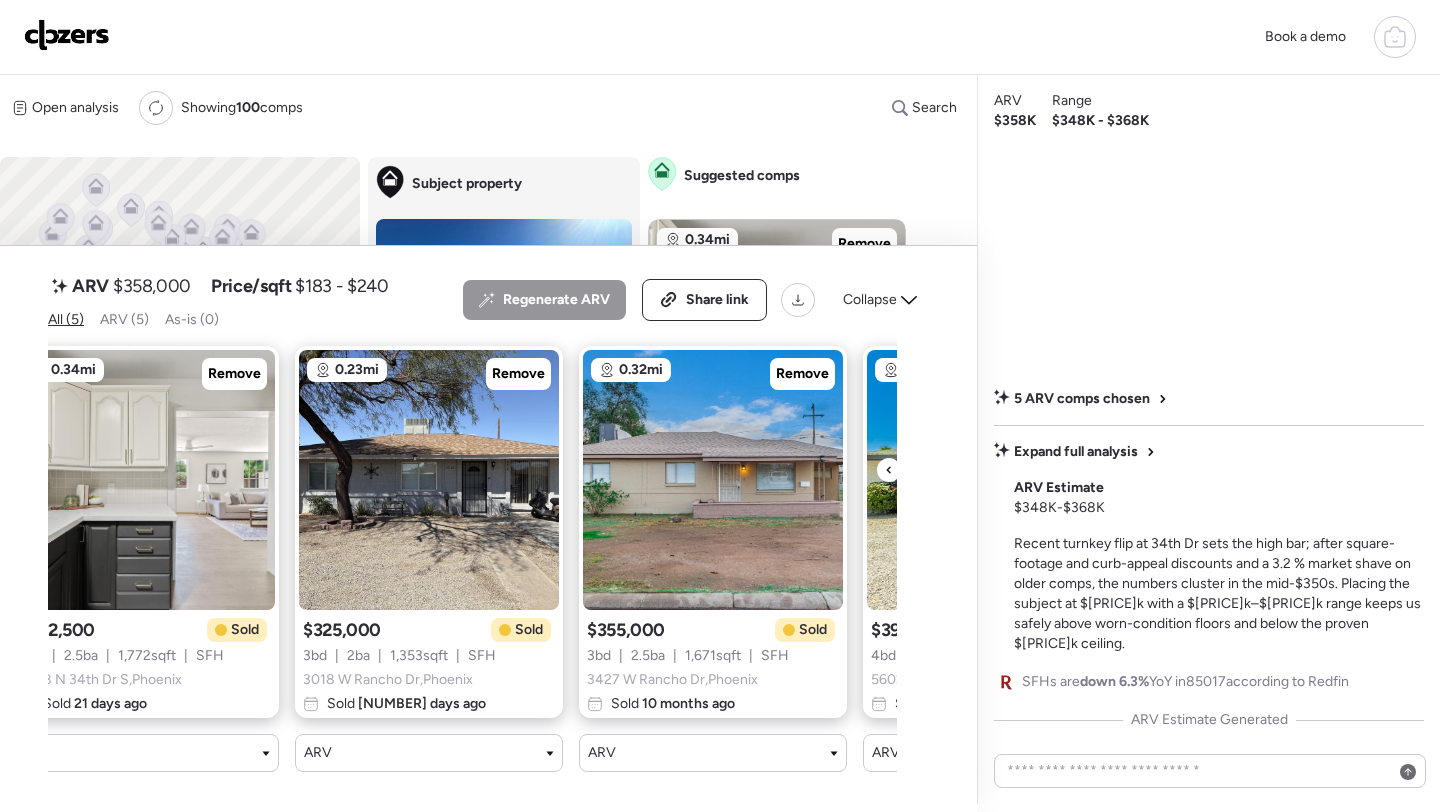 scroll, scrollTop: 0, scrollLeft: 0, axis: both 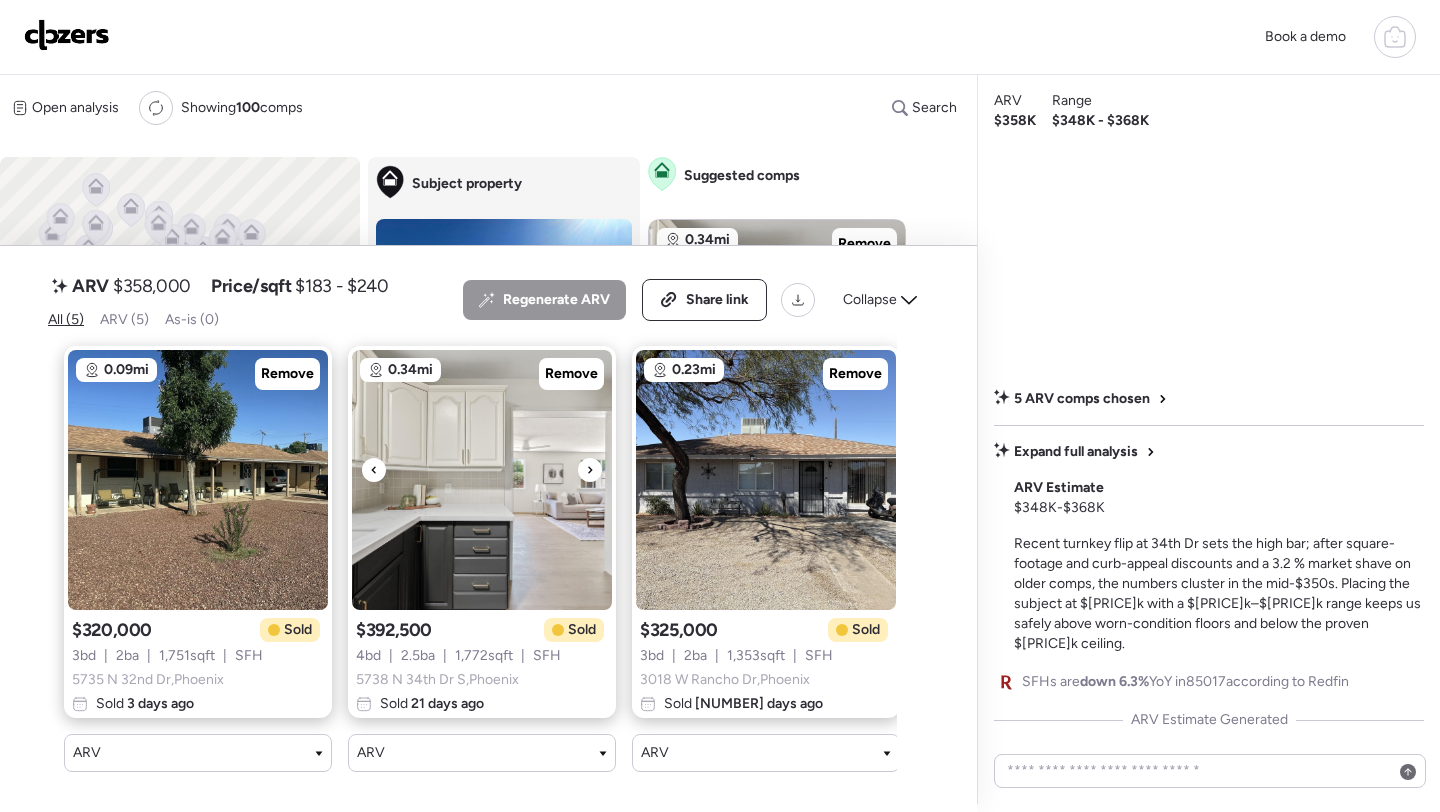 click 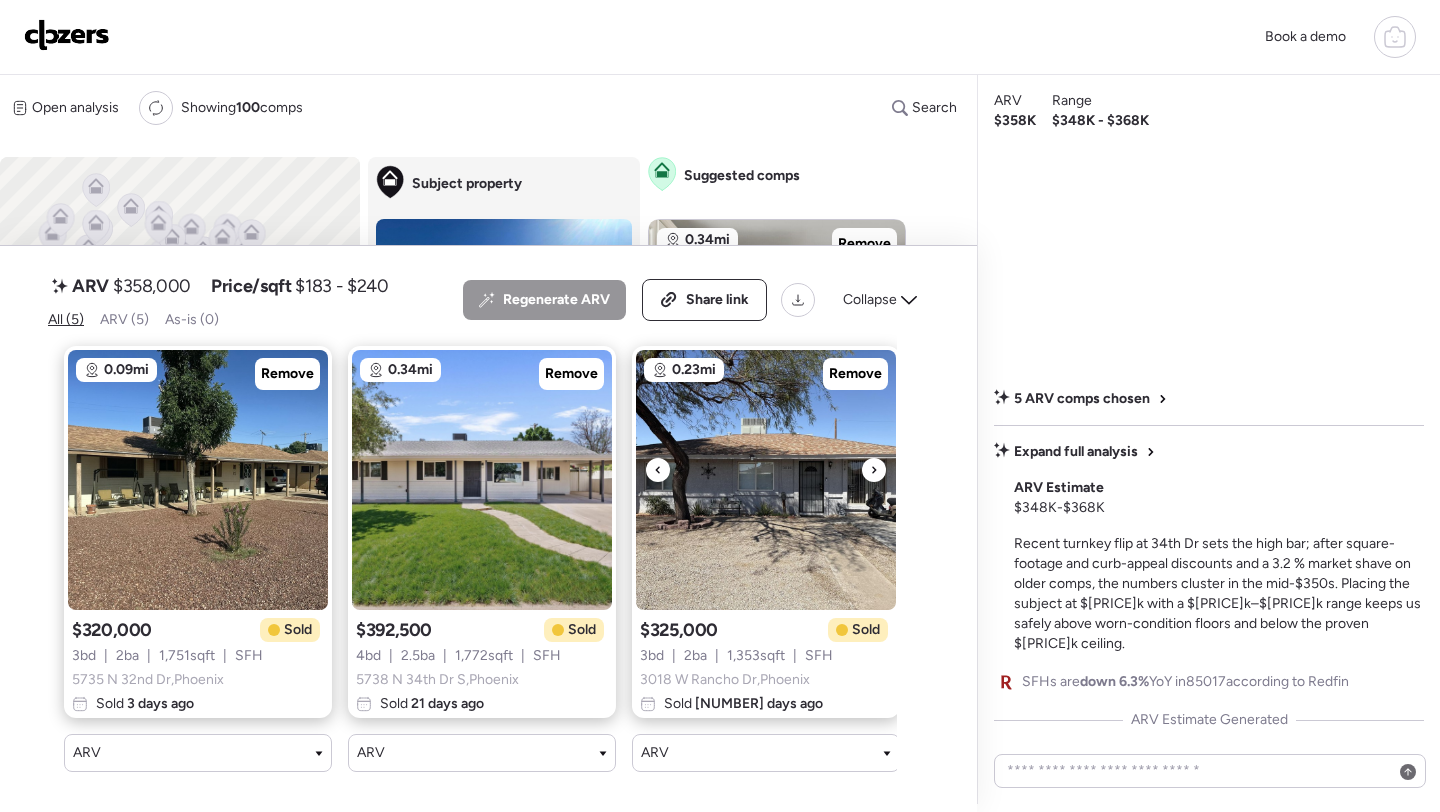 click at bounding box center (874, 470) 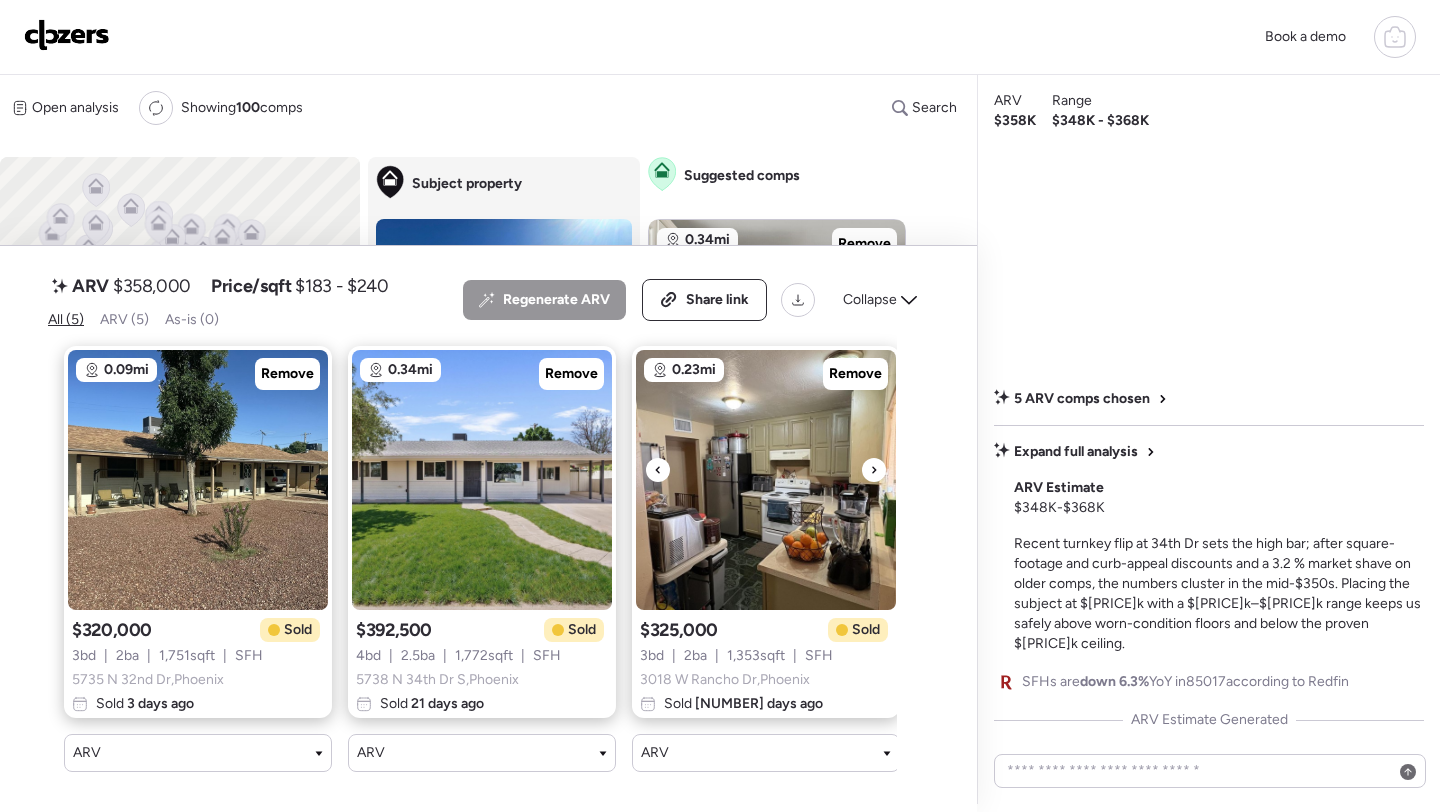 scroll, scrollTop: 0, scrollLeft: 587, axis: horizontal 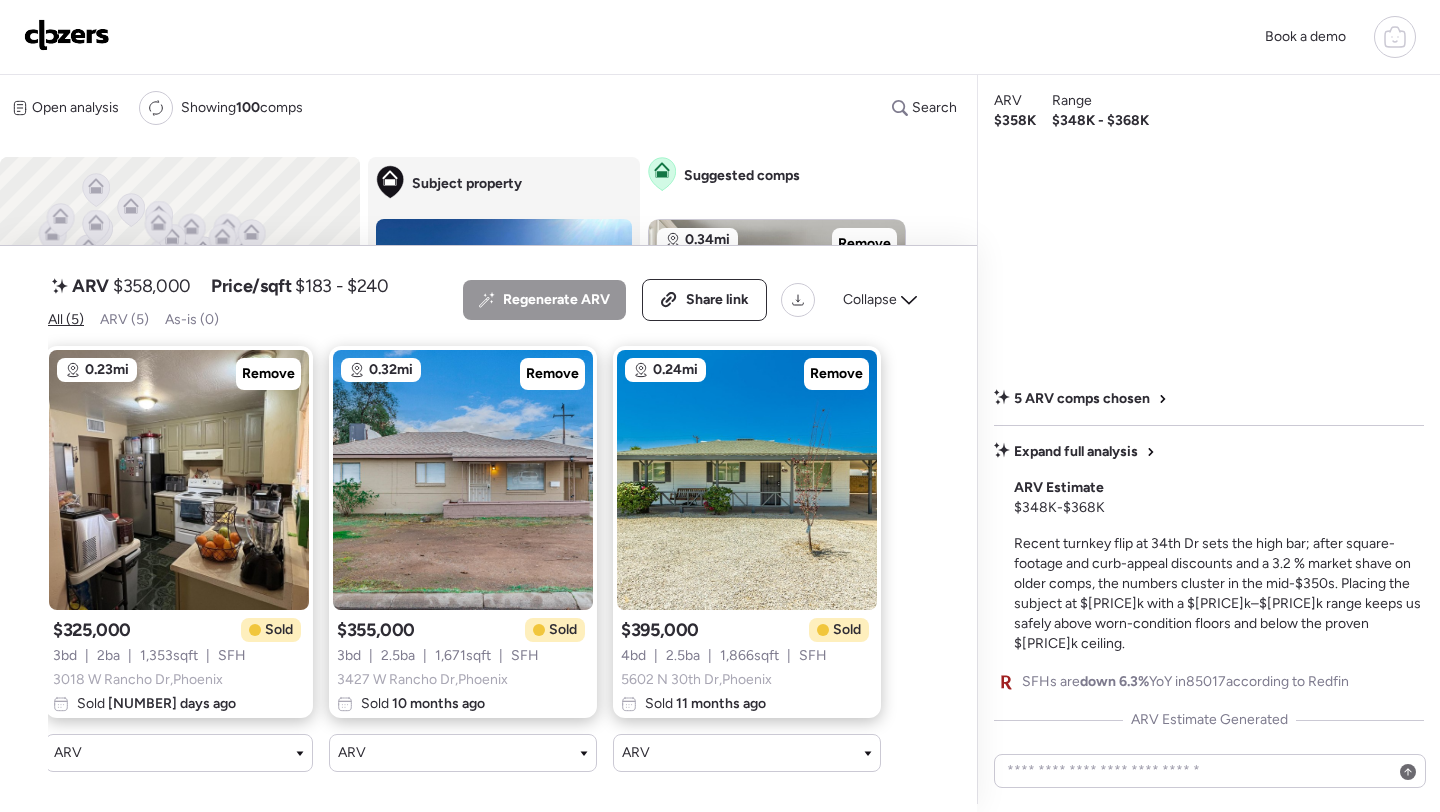 click on "$358,000" at bounding box center (152, 286) 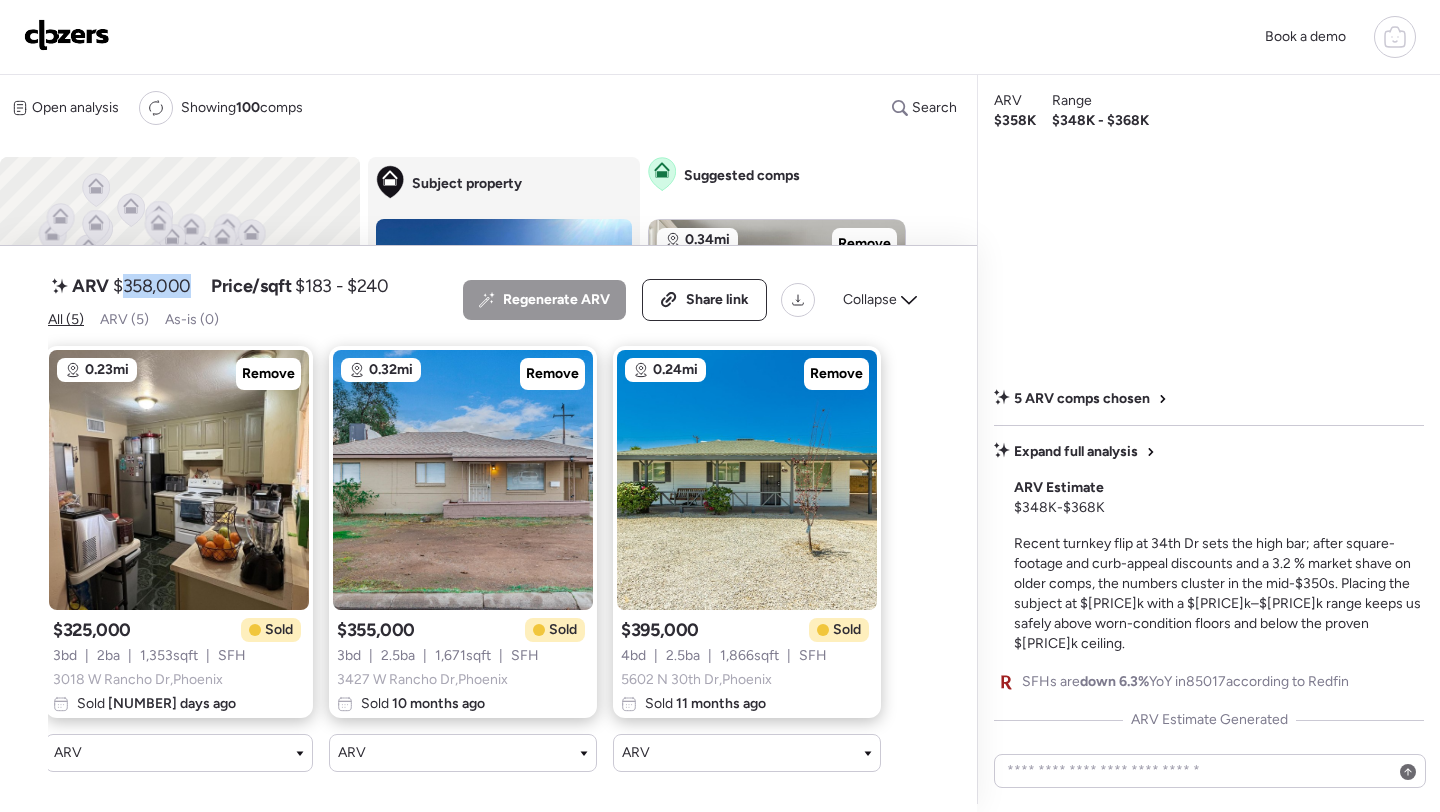 copy on "358,000" 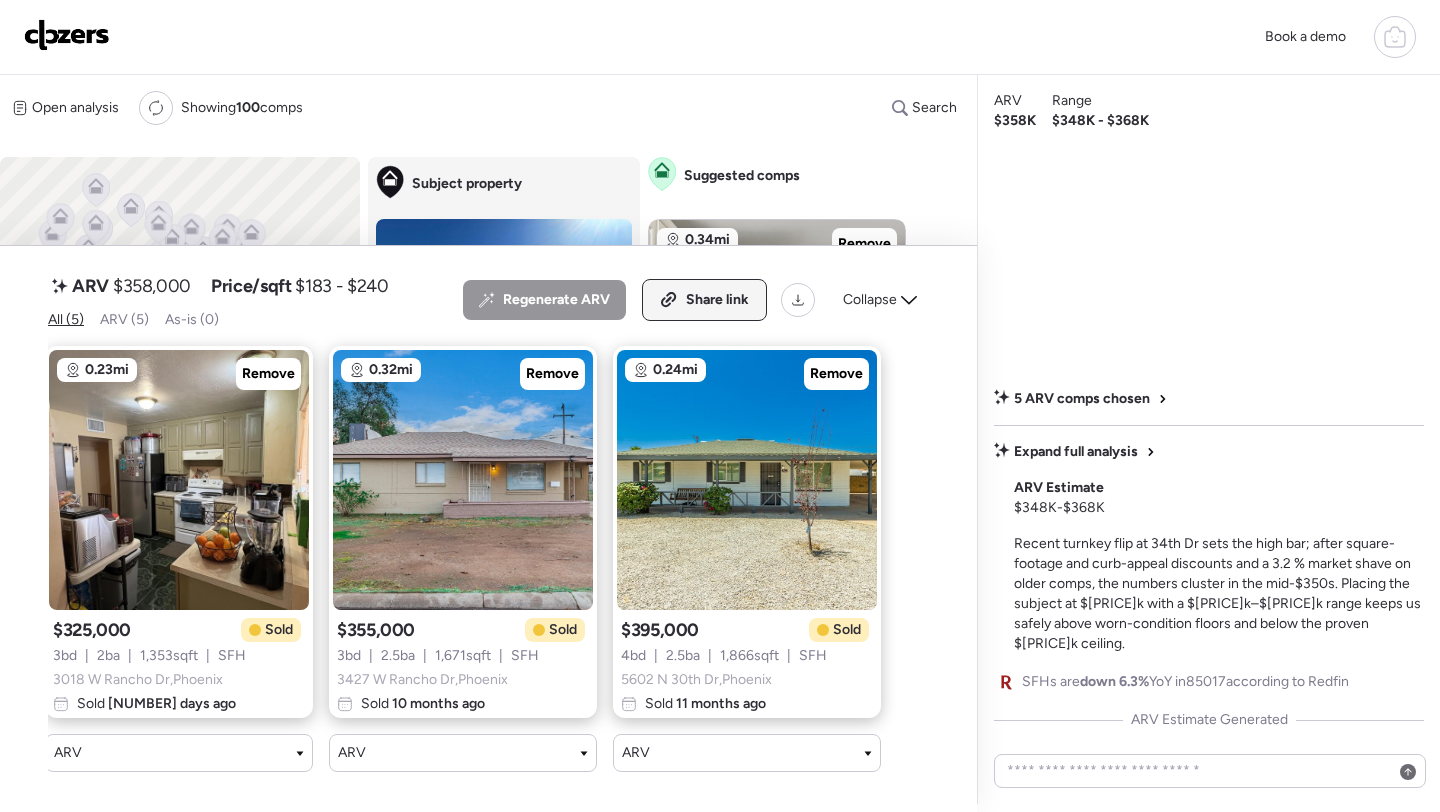 click on "Share link" at bounding box center [704, 300] 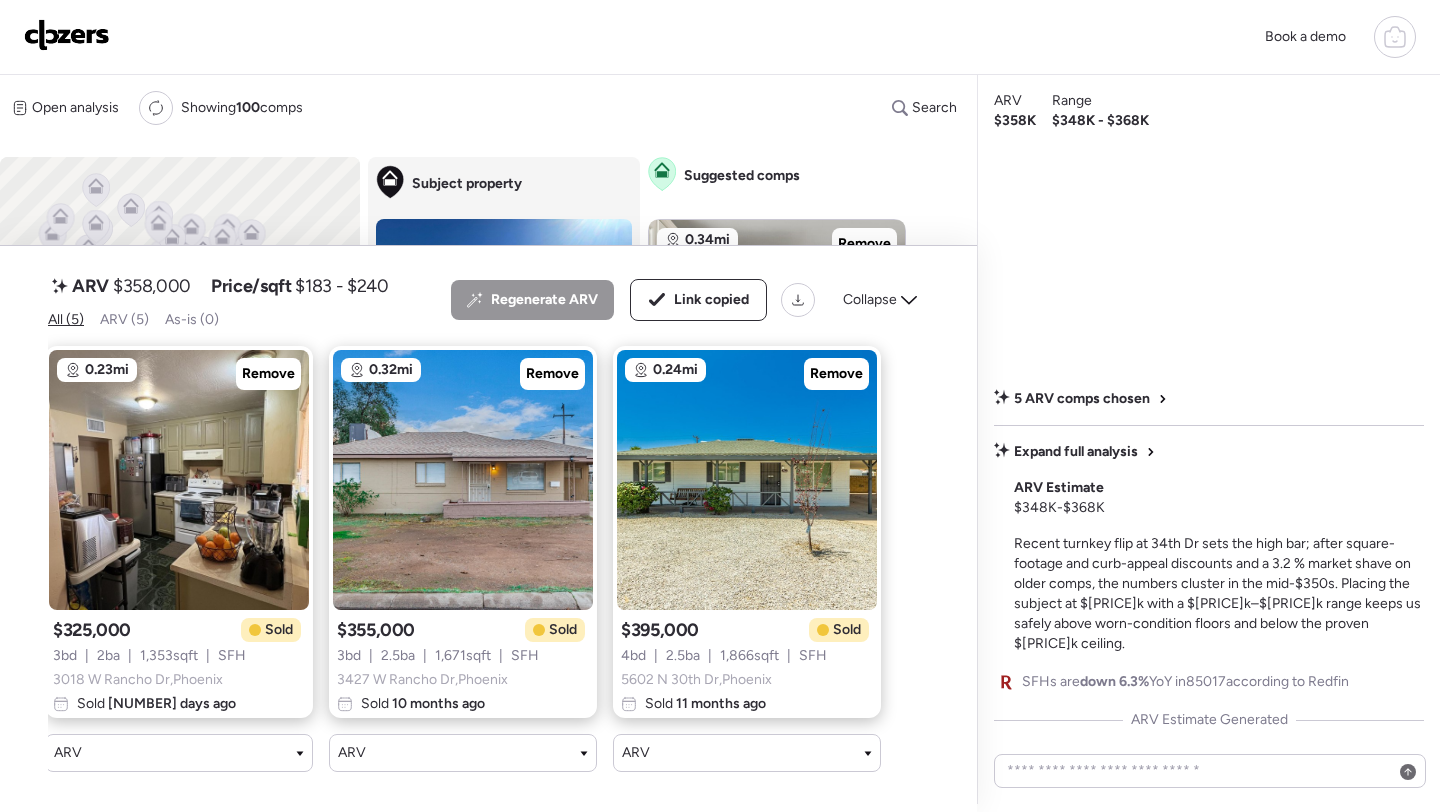 click at bounding box center [67, 35] 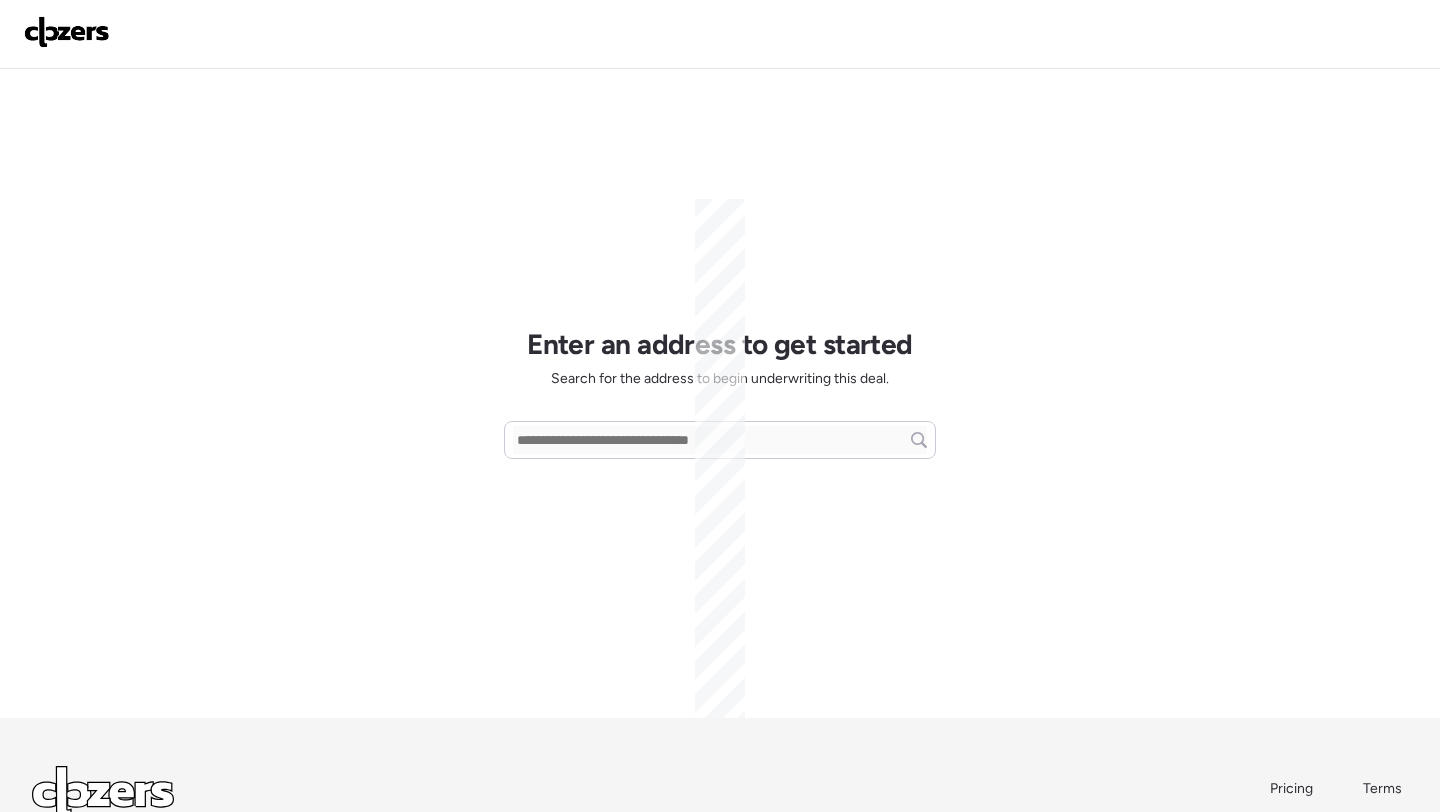 scroll, scrollTop: 0, scrollLeft: 0, axis: both 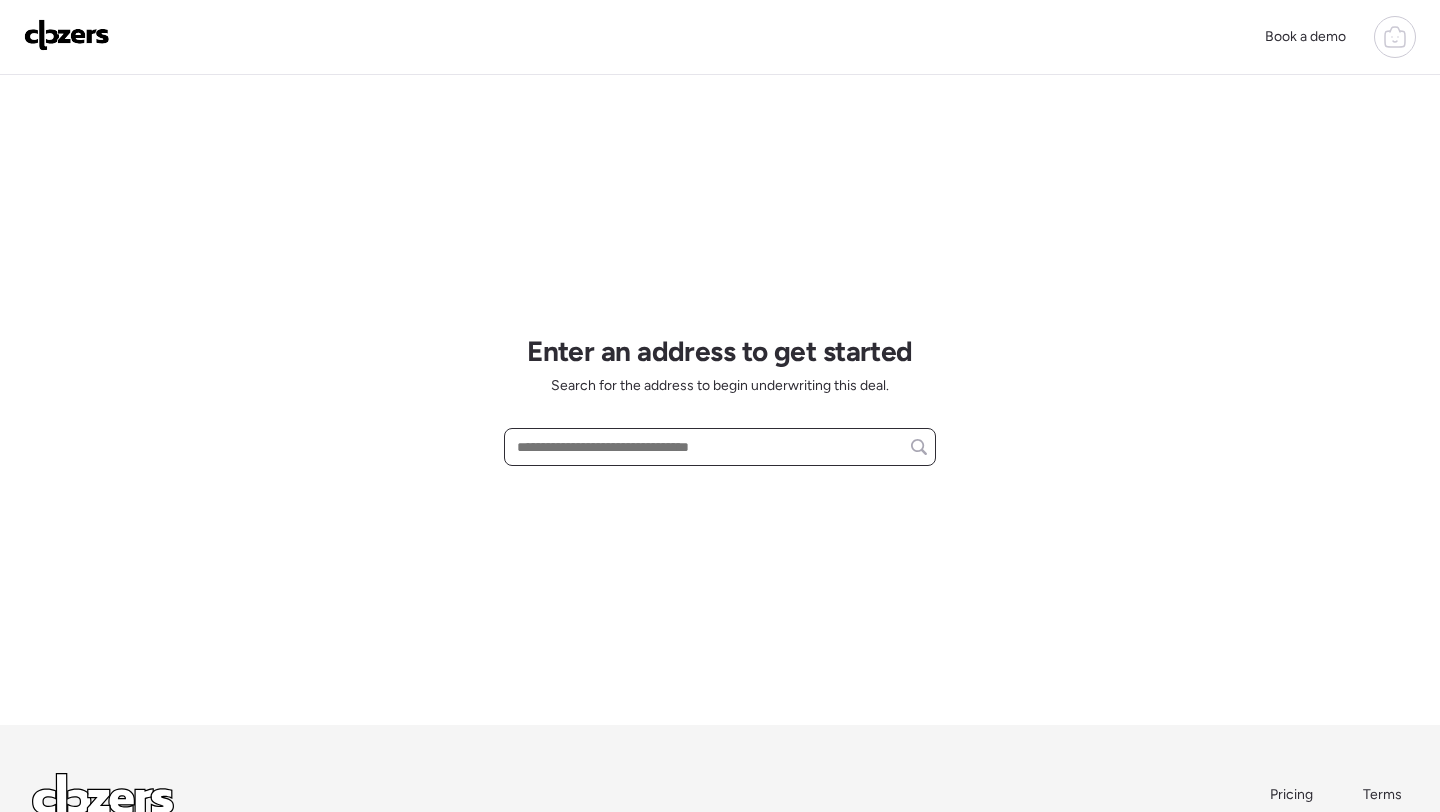 click at bounding box center [720, 447] 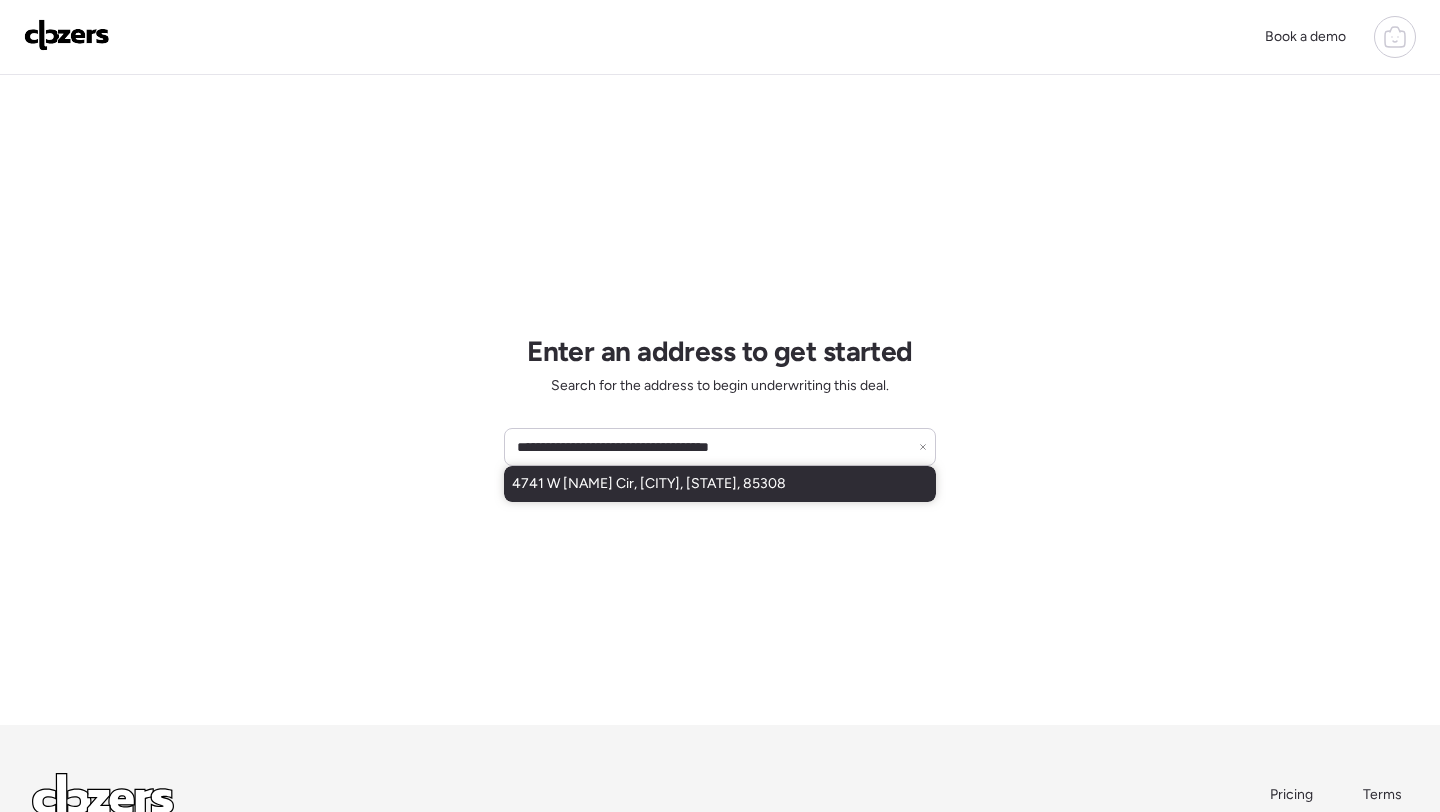 click on "4741 W Annette Cir, Glendale, AZ, 85308" at bounding box center (649, 484) 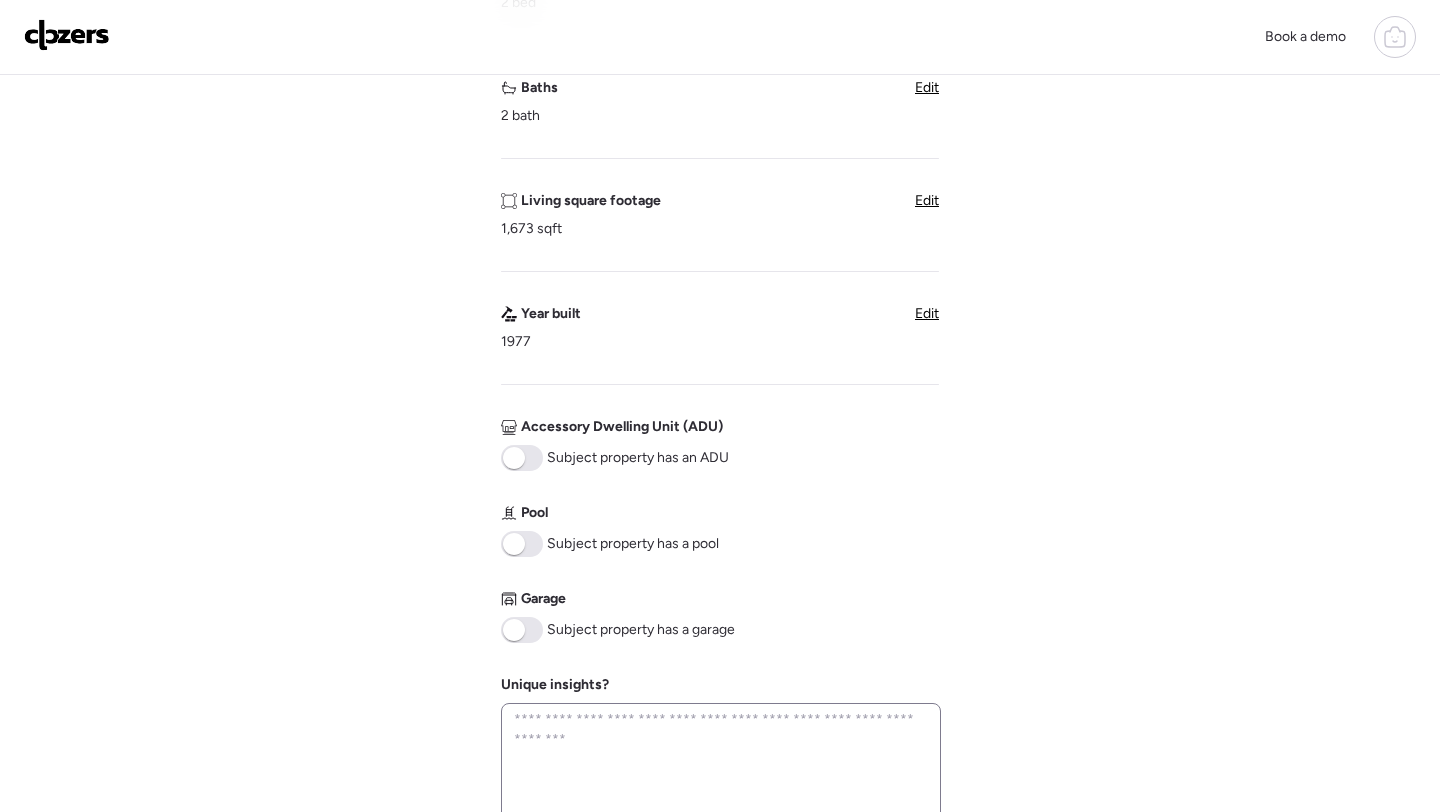 scroll, scrollTop: 555, scrollLeft: 0, axis: vertical 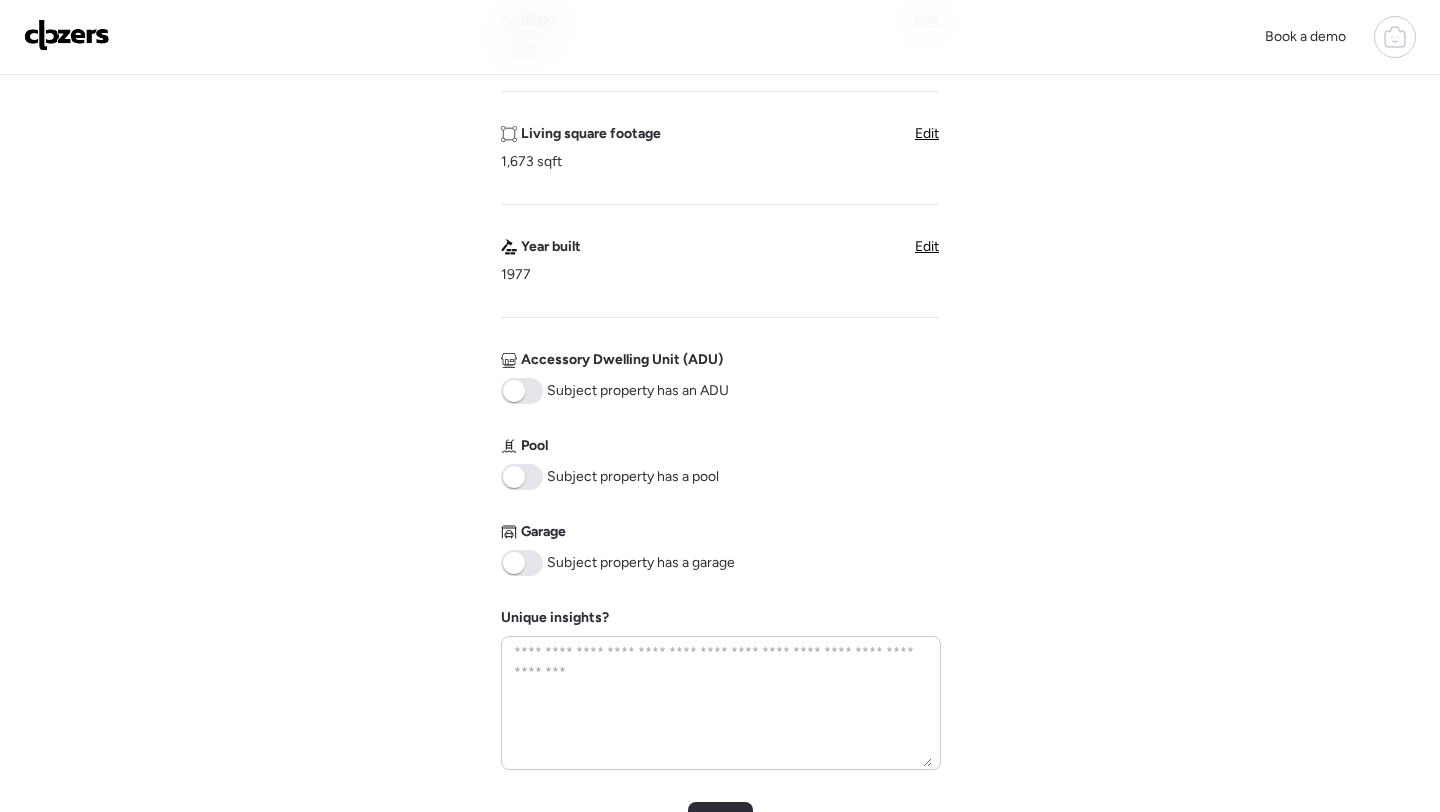 click at bounding box center (522, 563) 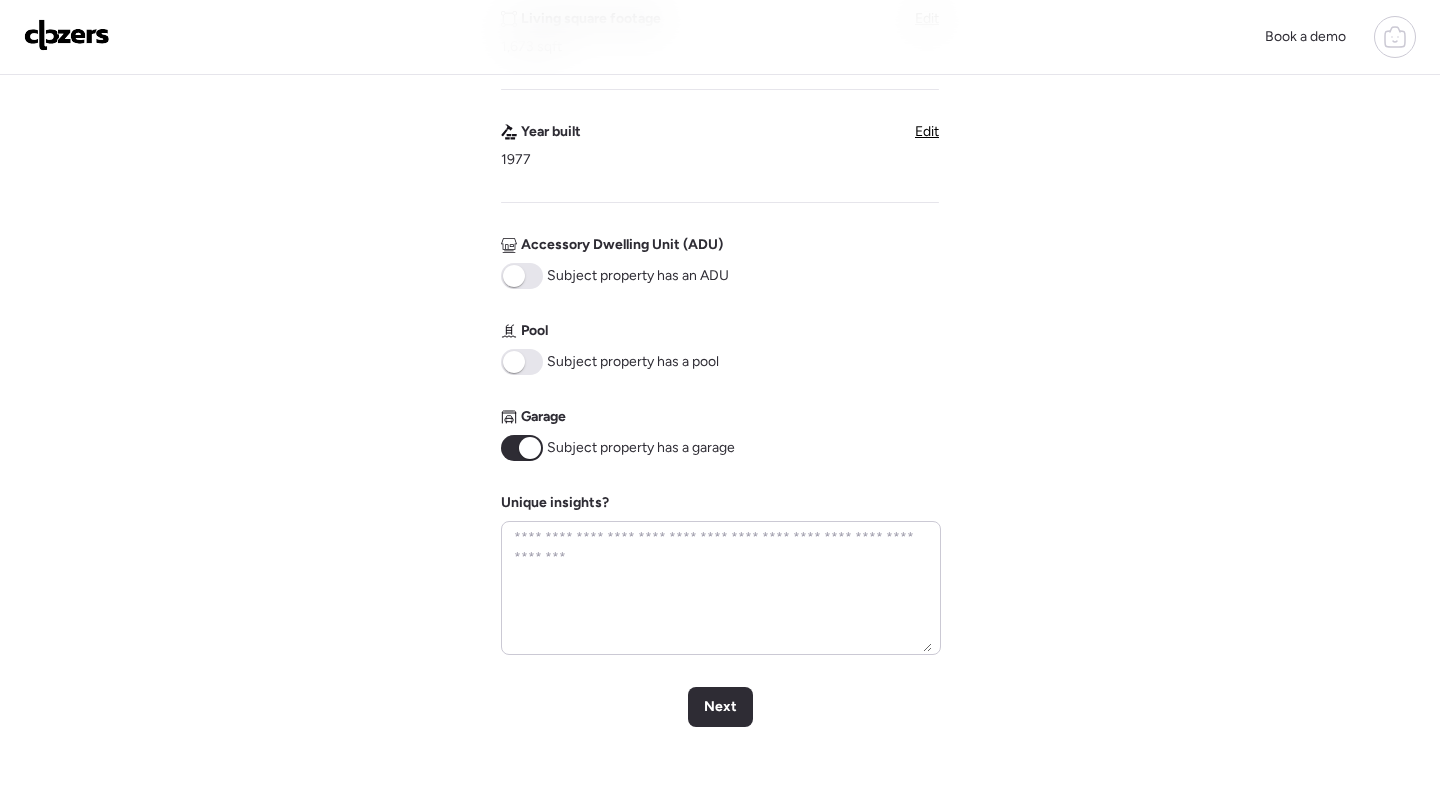 scroll, scrollTop: 791, scrollLeft: 0, axis: vertical 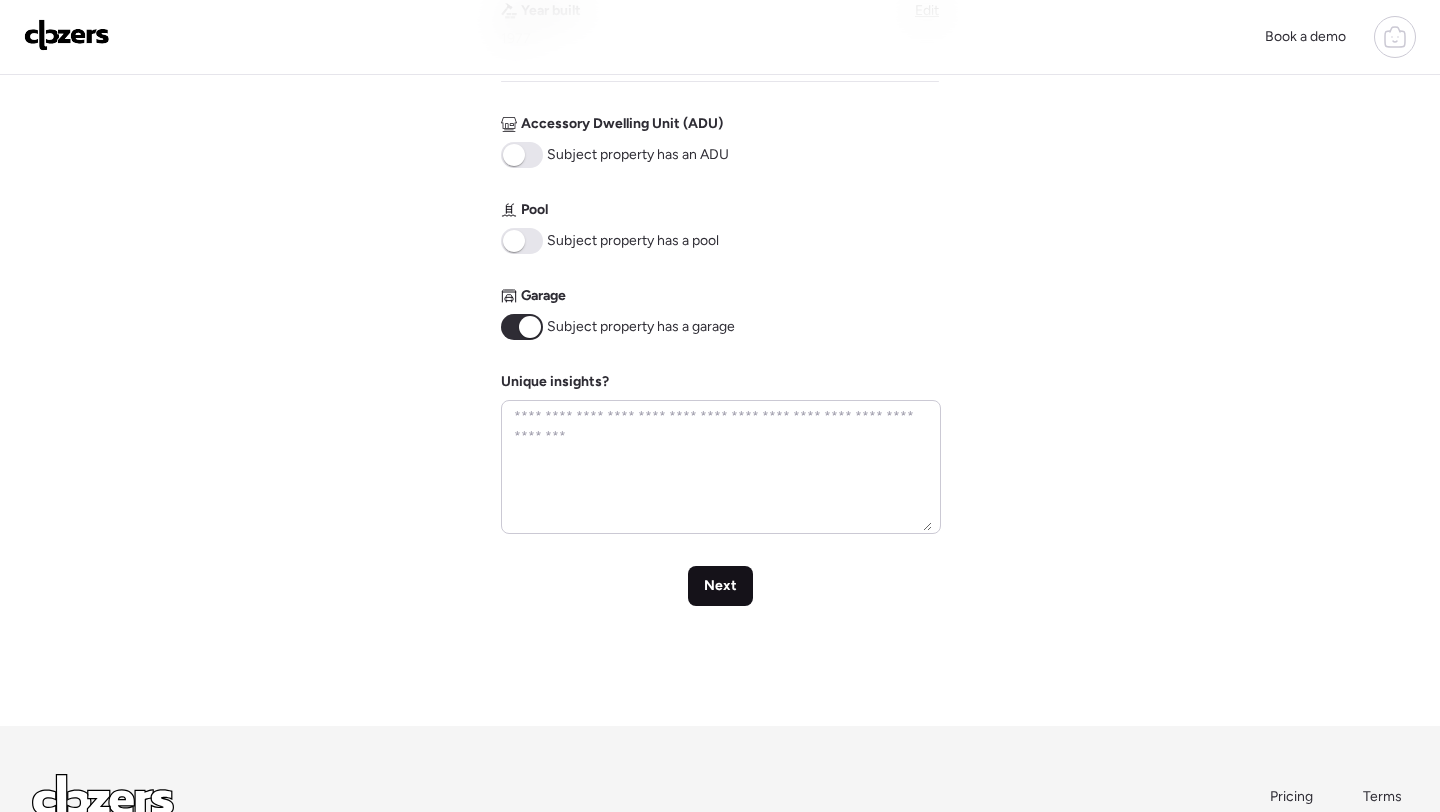click on "Next" at bounding box center (720, 586) 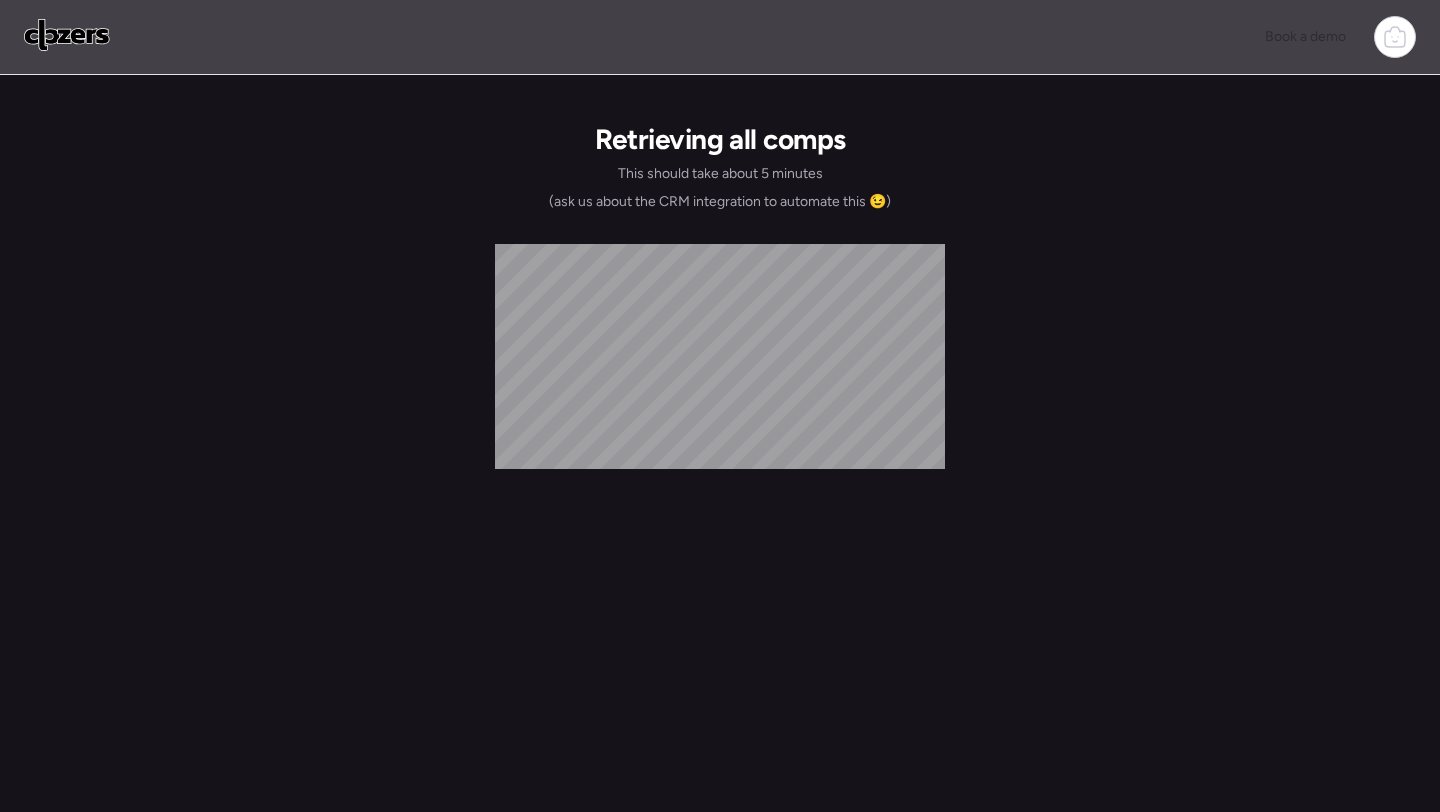 scroll, scrollTop: 0, scrollLeft: 0, axis: both 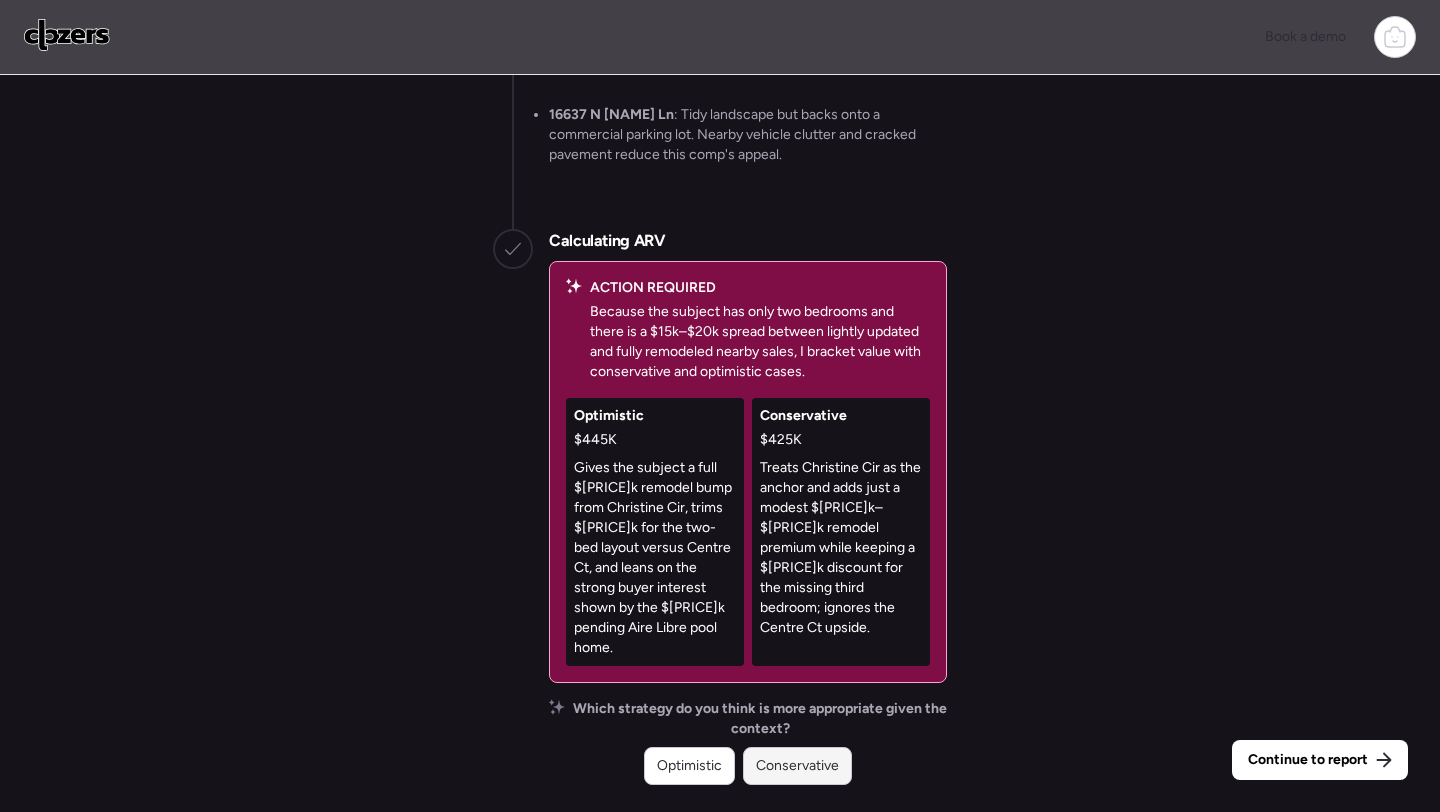 click on "Conservative" at bounding box center (797, 766) 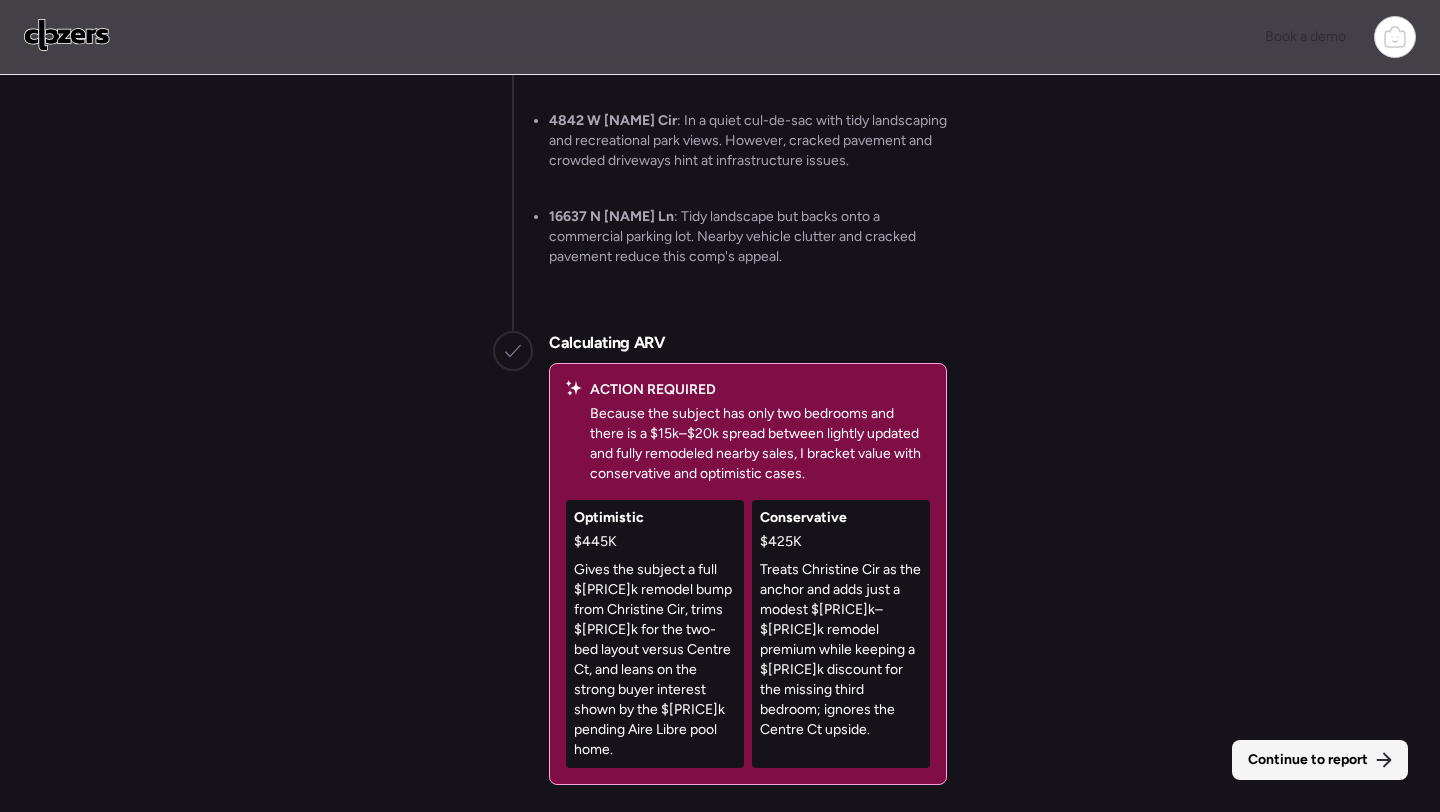 click on "Continue to report" at bounding box center (1308, 760) 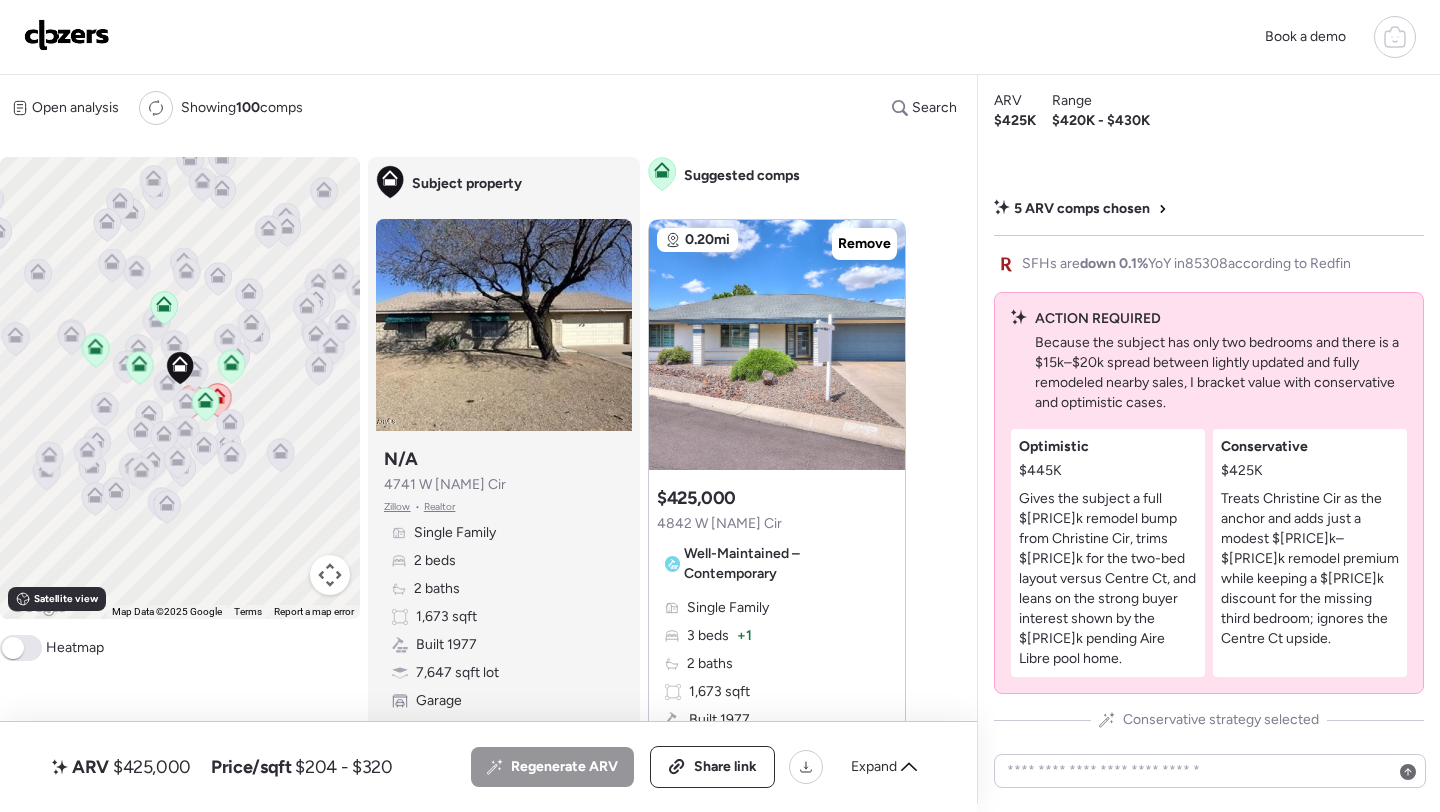 click on "Regenerate ARV Share link Expand" at bounding box center [700, 767] 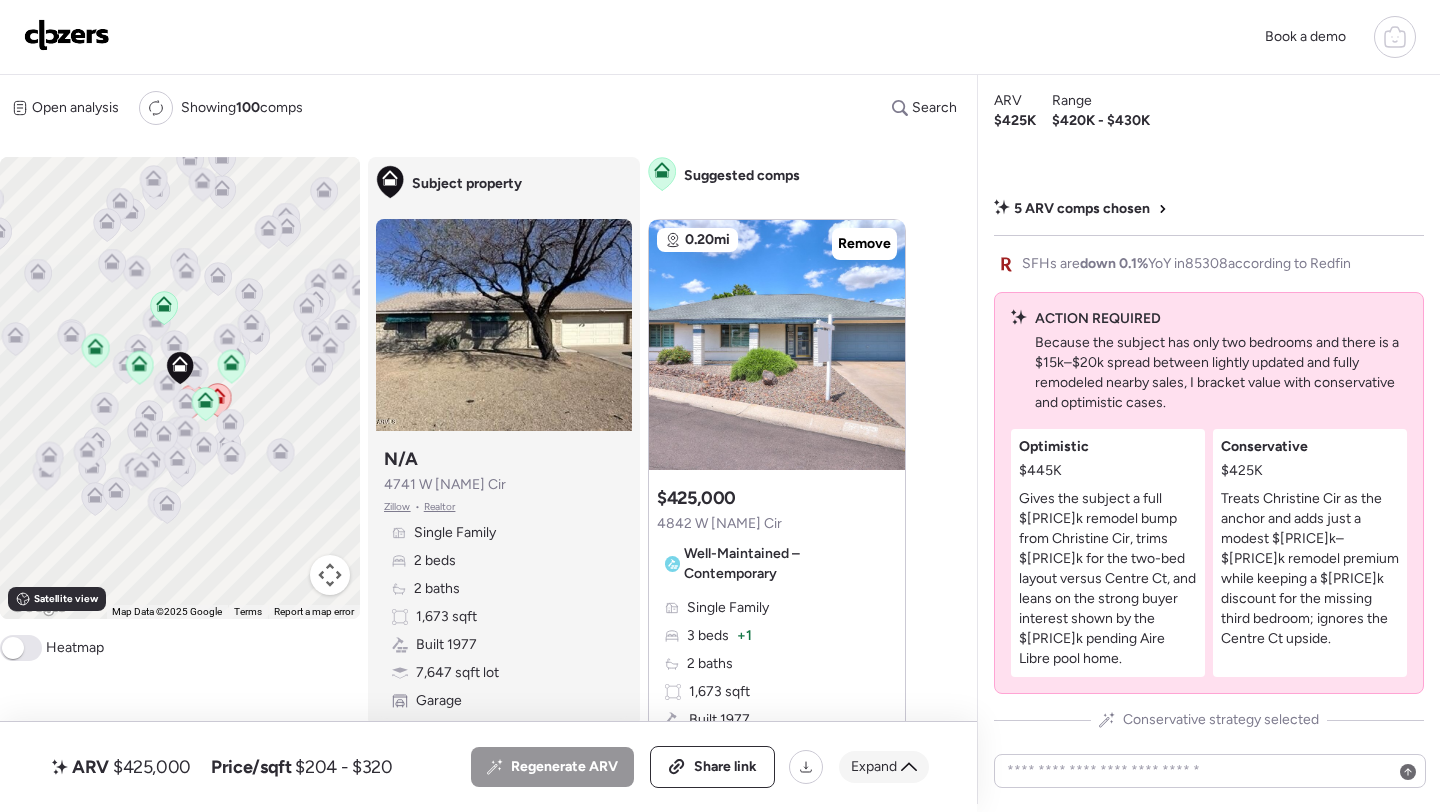 click on "Expand" at bounding box center (874, 767) 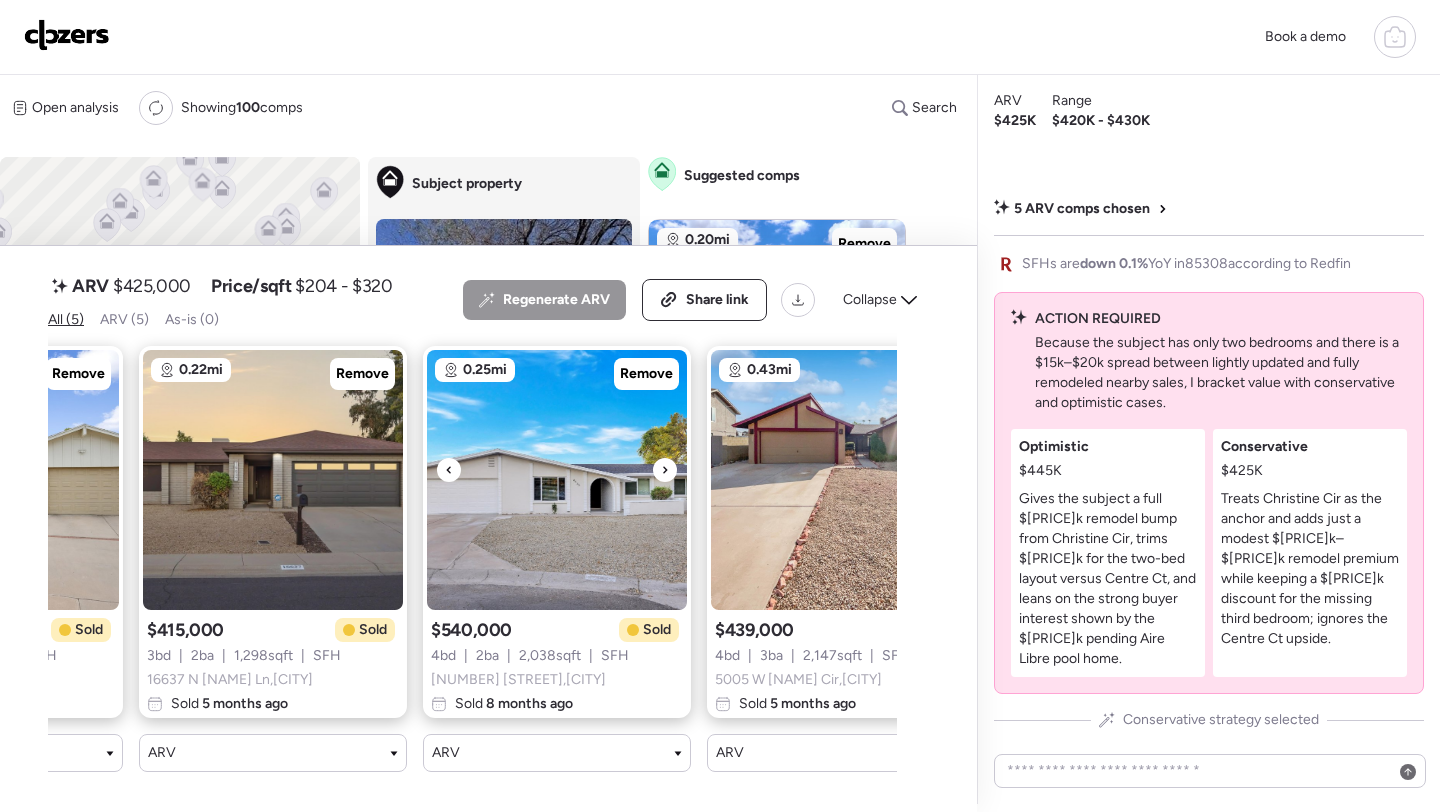 scroll, scrollTop: 0, scrollLeft: 587, axis: horizontal 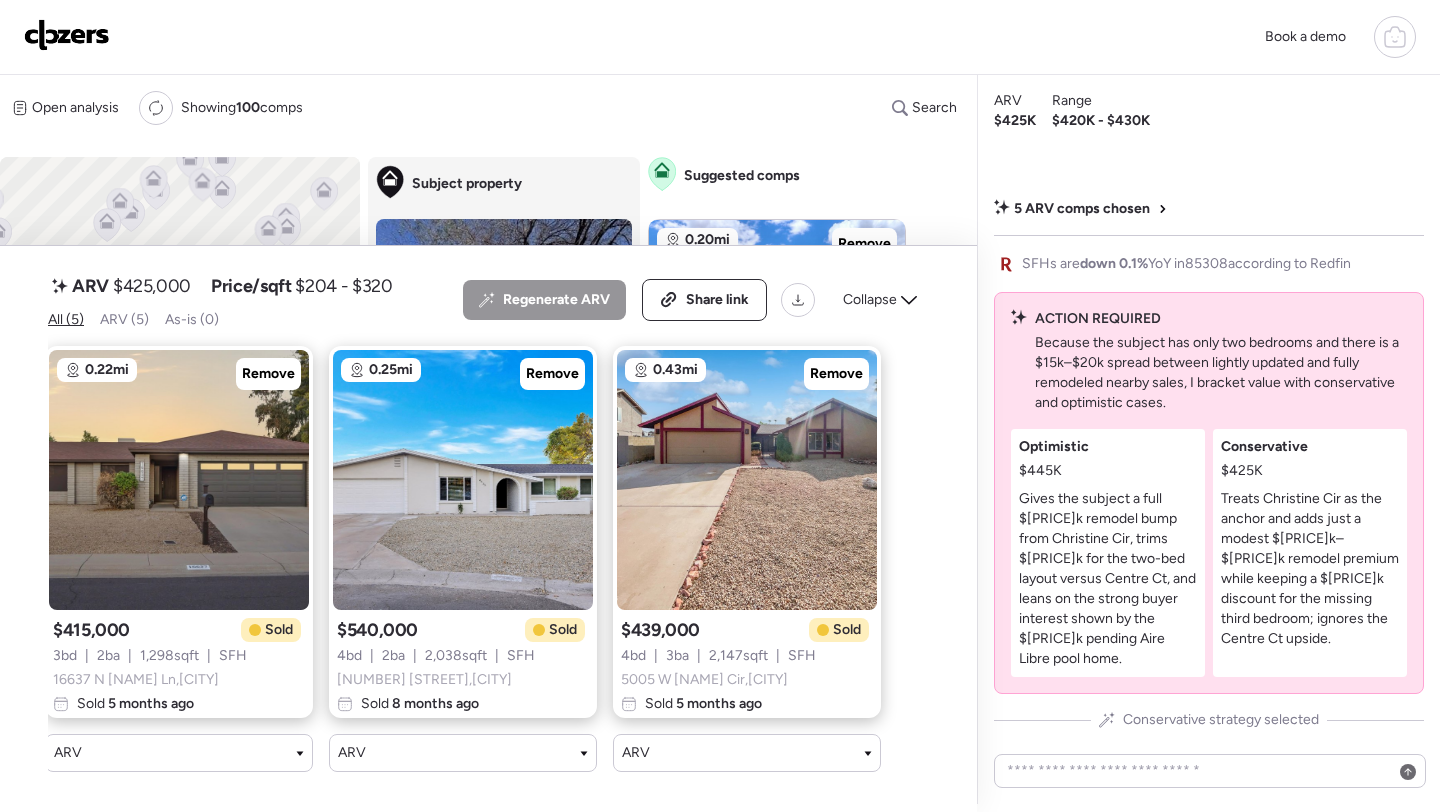 click on "$425,000" at bounding box center [152, 286] 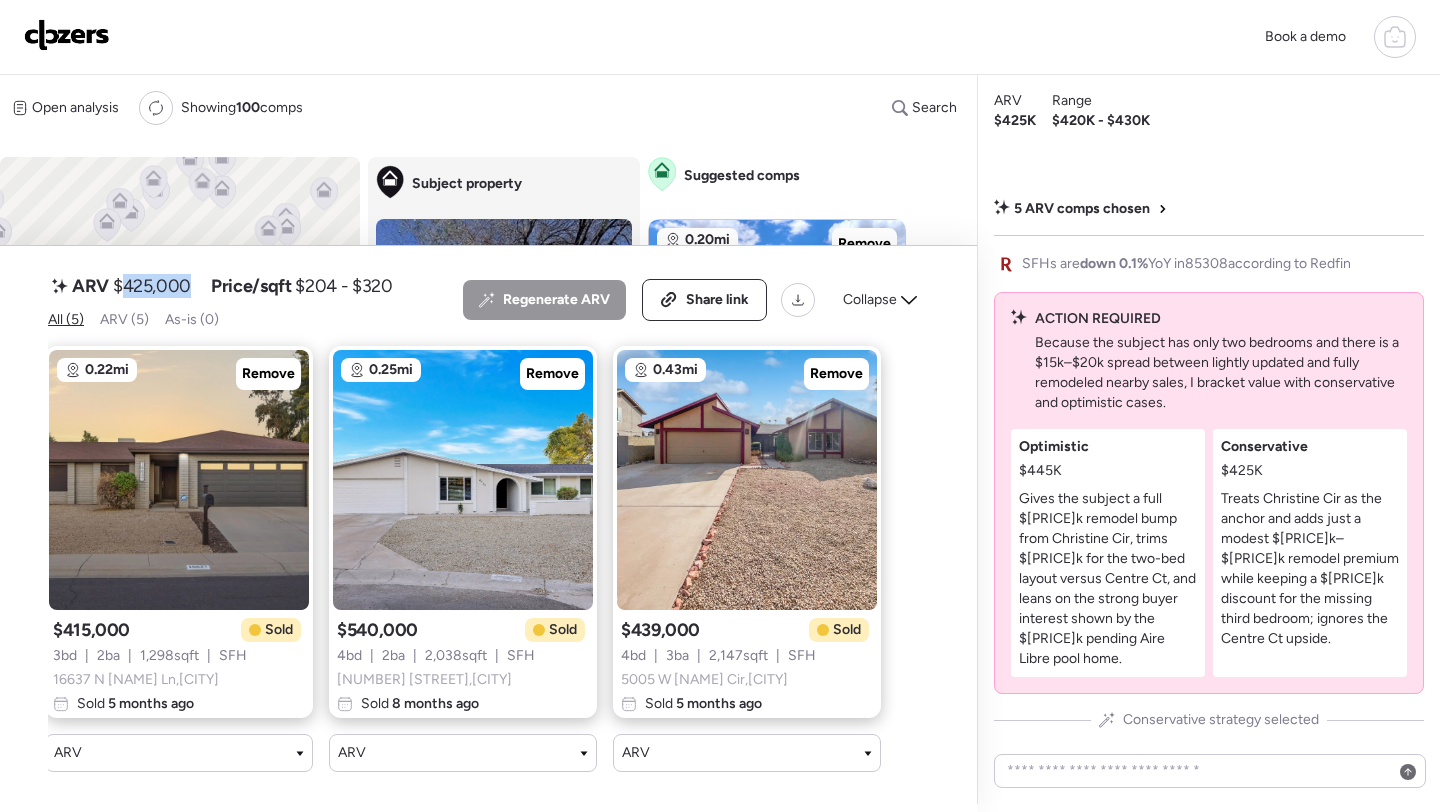 copy on "425,000" 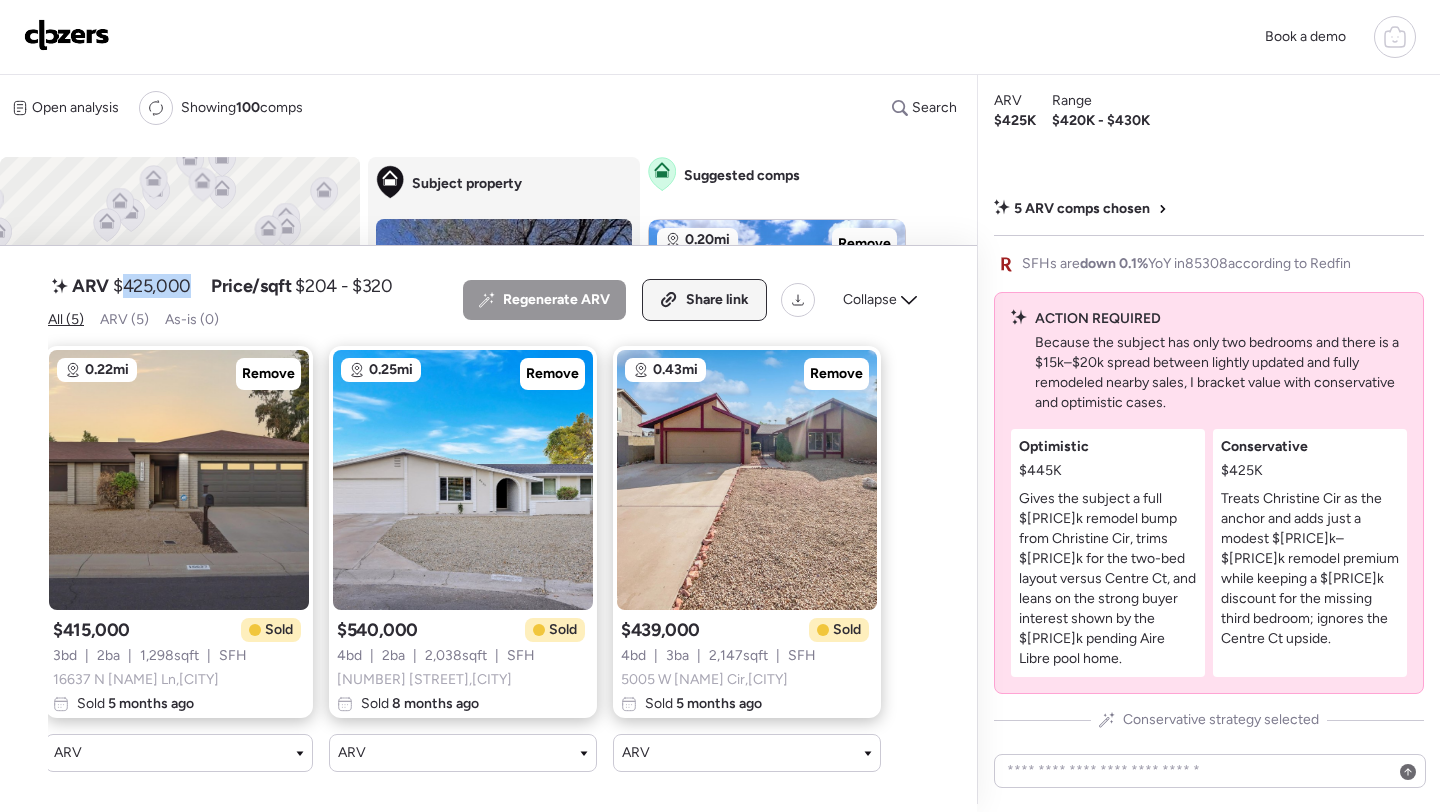 click on "Share link" at bounding box center (717, 300) 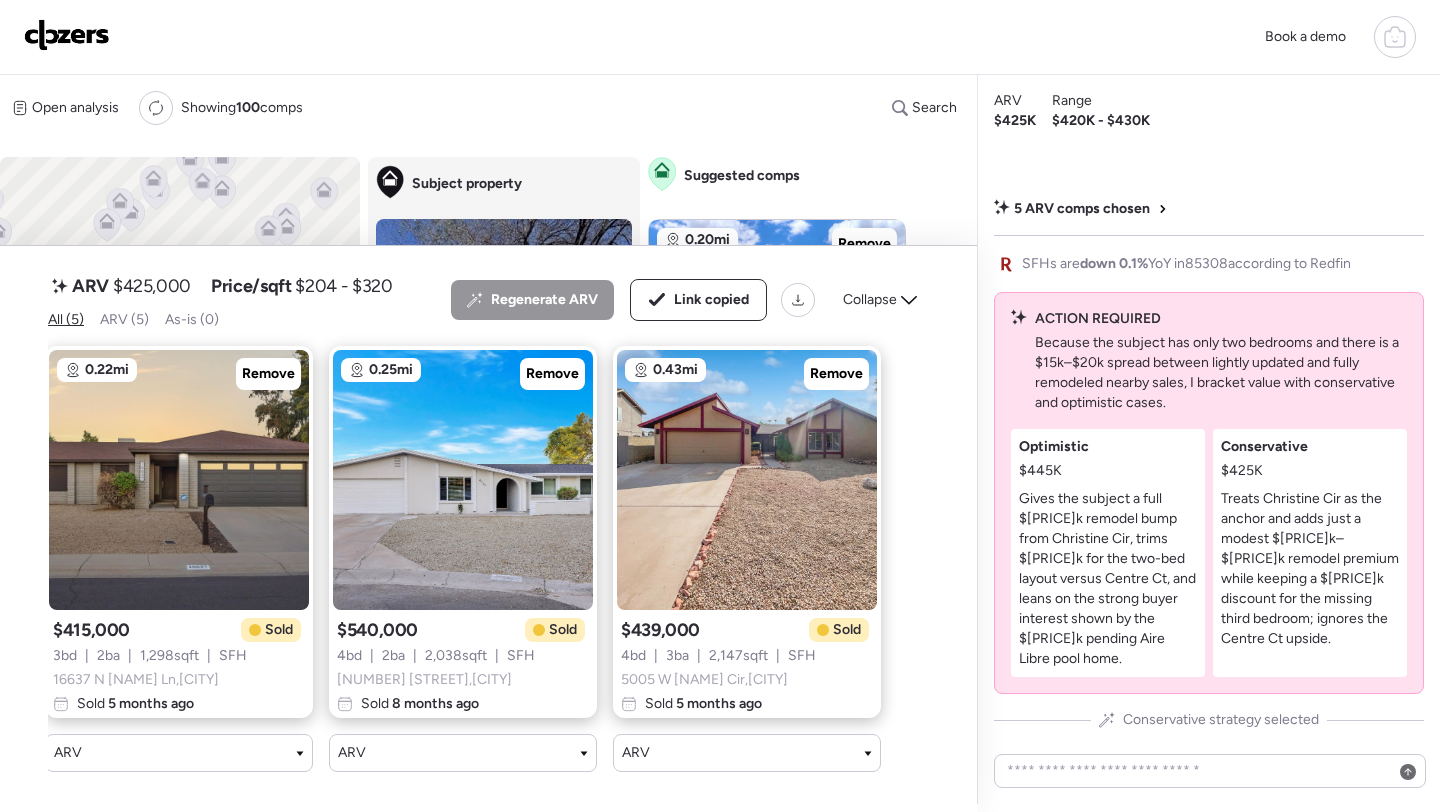 click at bounding box center [67, 35] 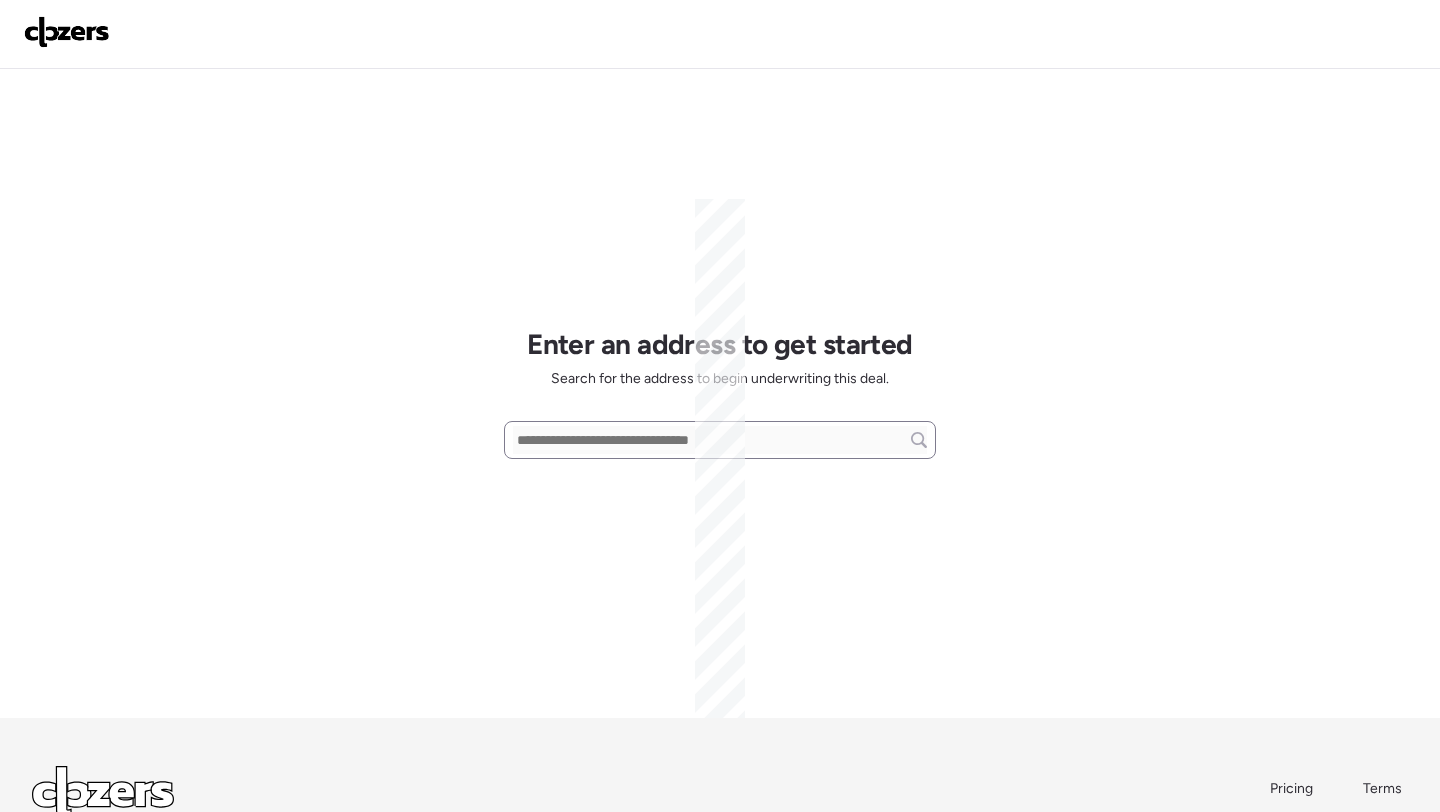 scroll, scrollTop: 0, scrollLeft: 0, axis: both 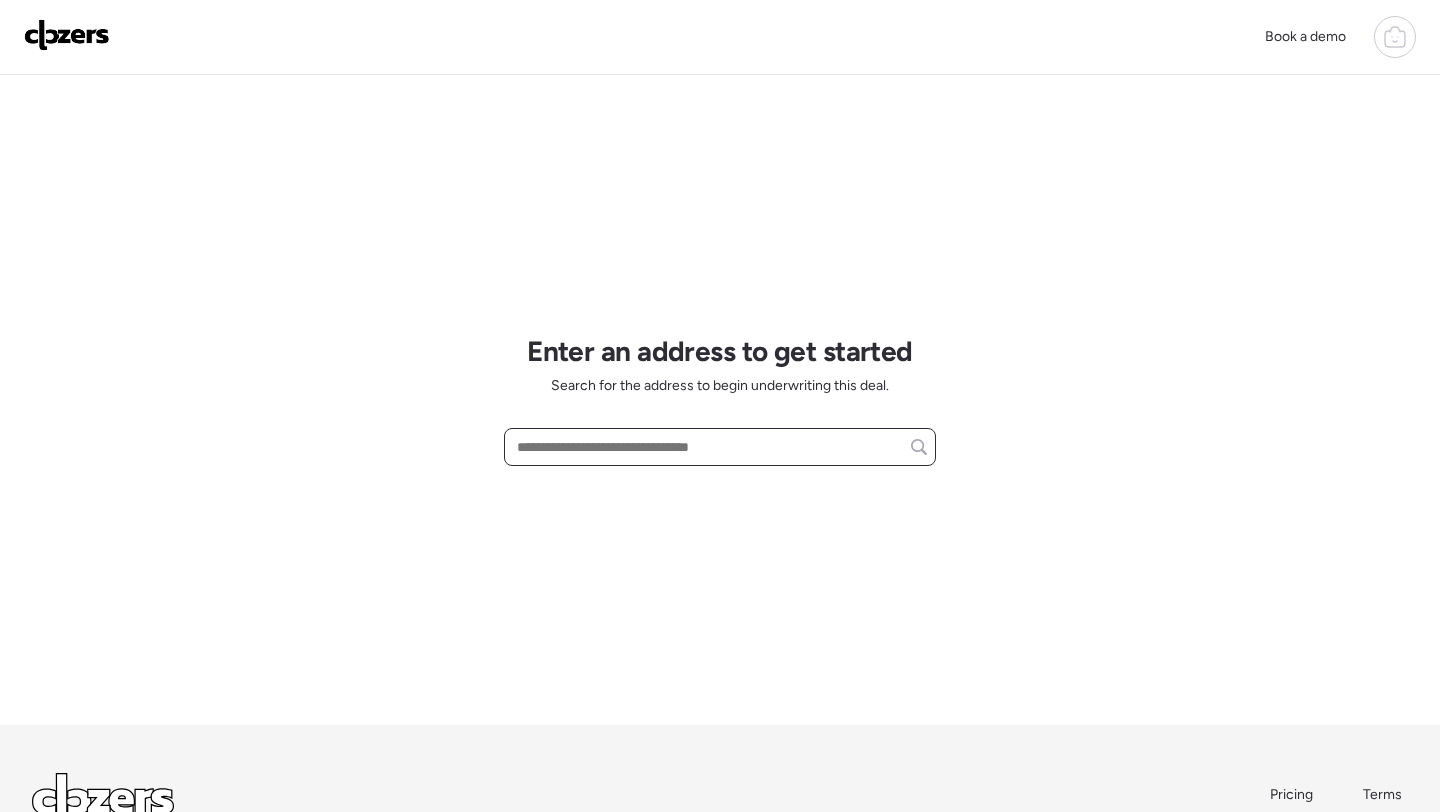 click at bounding box center (720, 447) 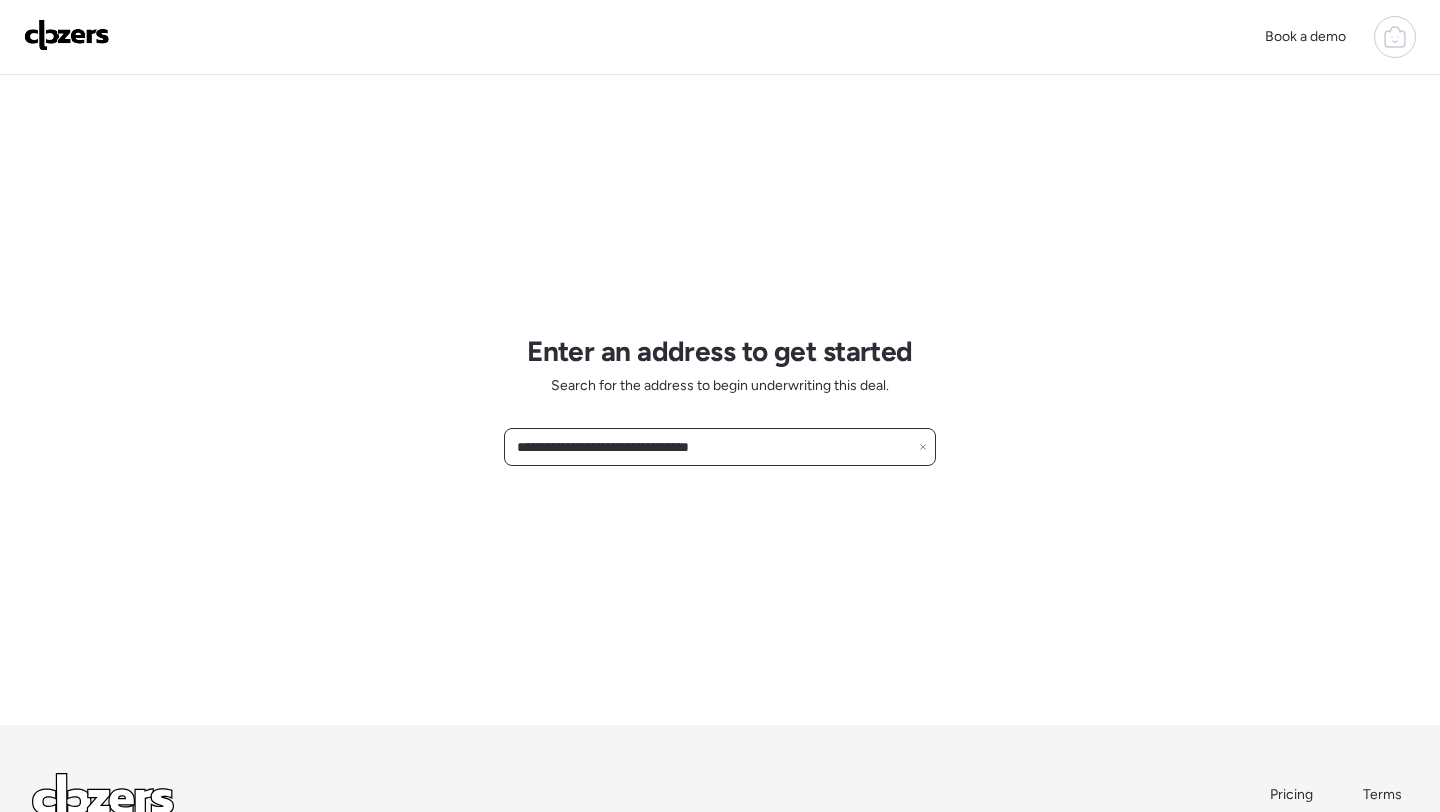 click on "**********" at bounding box center [720, 447] 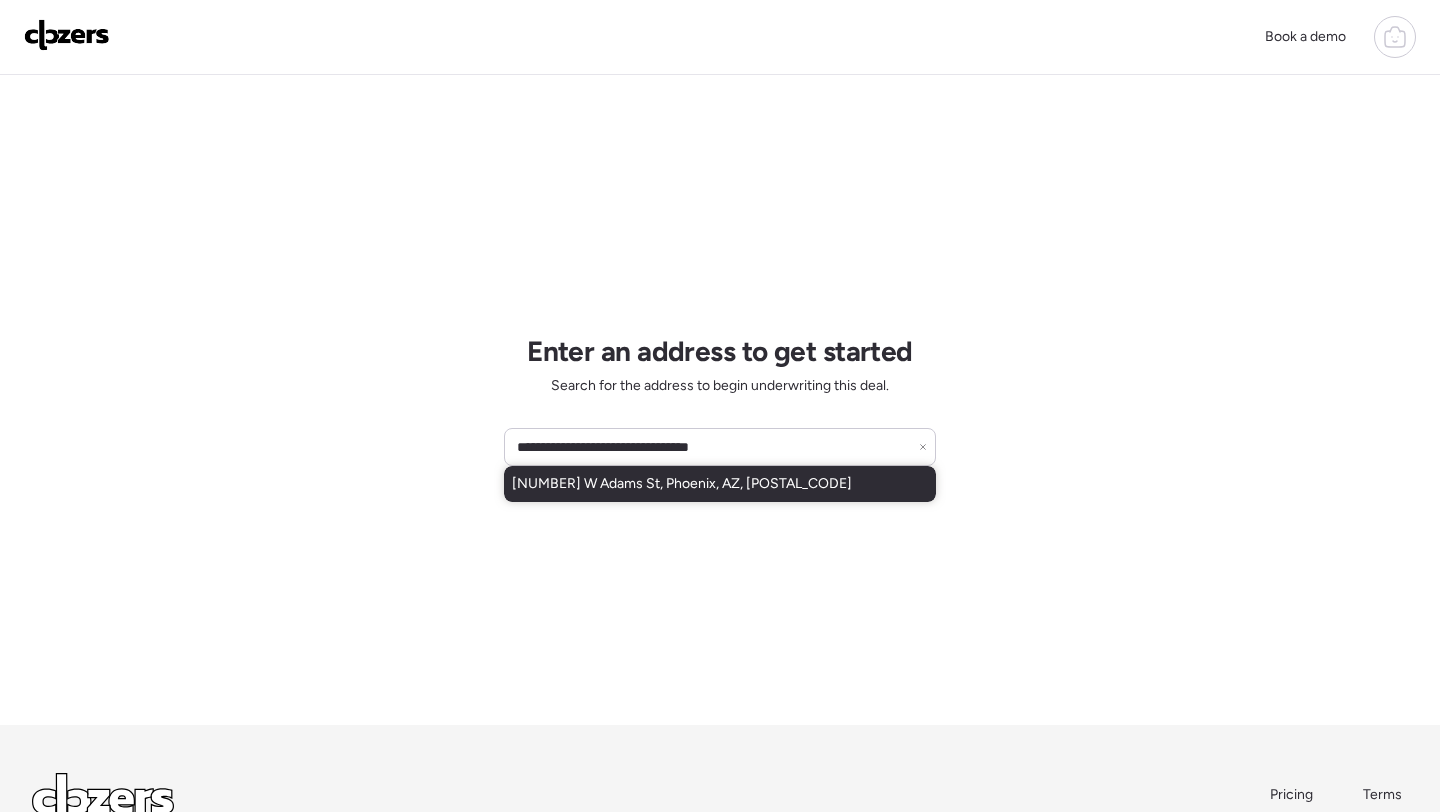 click on "[NUMBER] W Adams St, Phoenix, AZ, [POSTAL_CODE]" at bounding box center [682, 484] 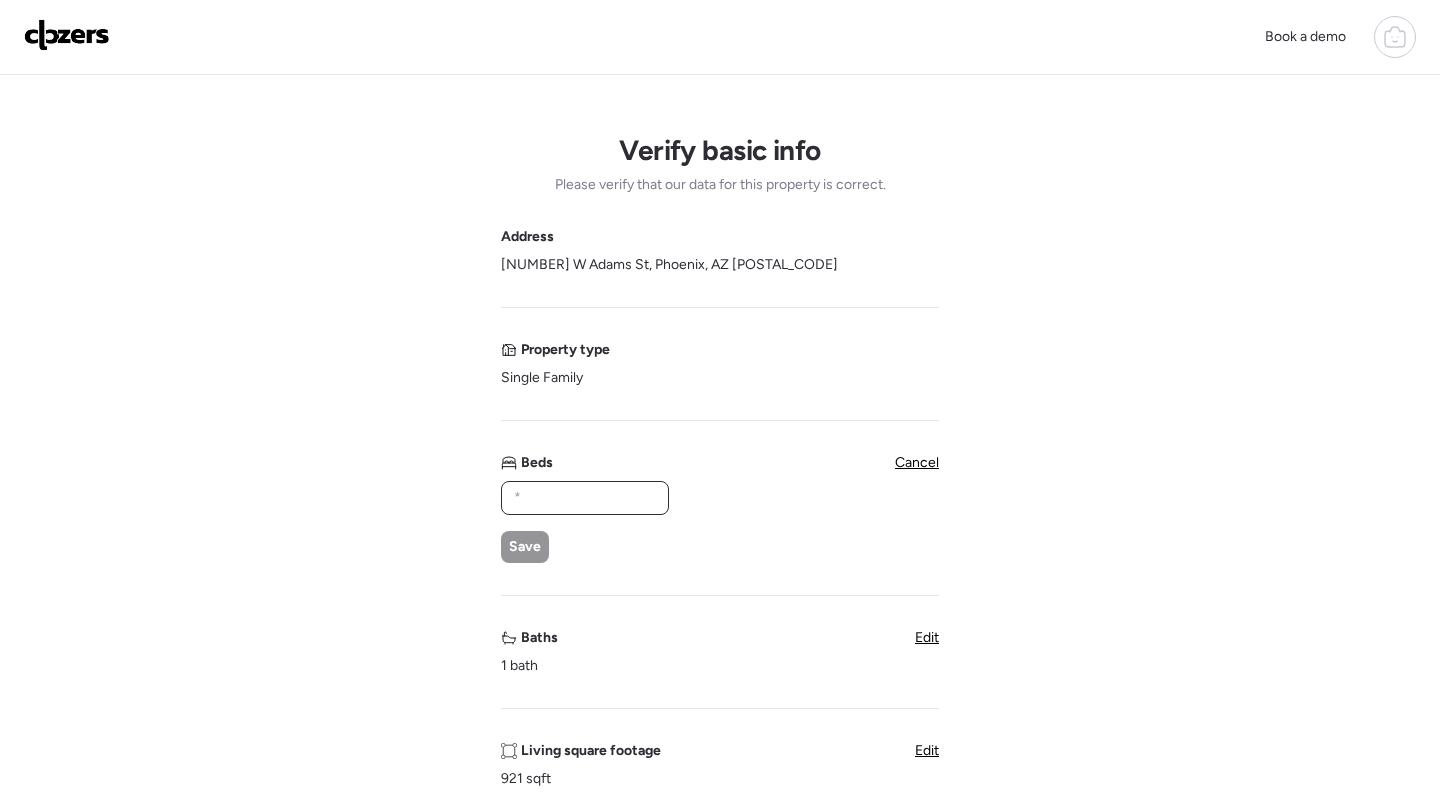 click at bounding box center [585, 498] 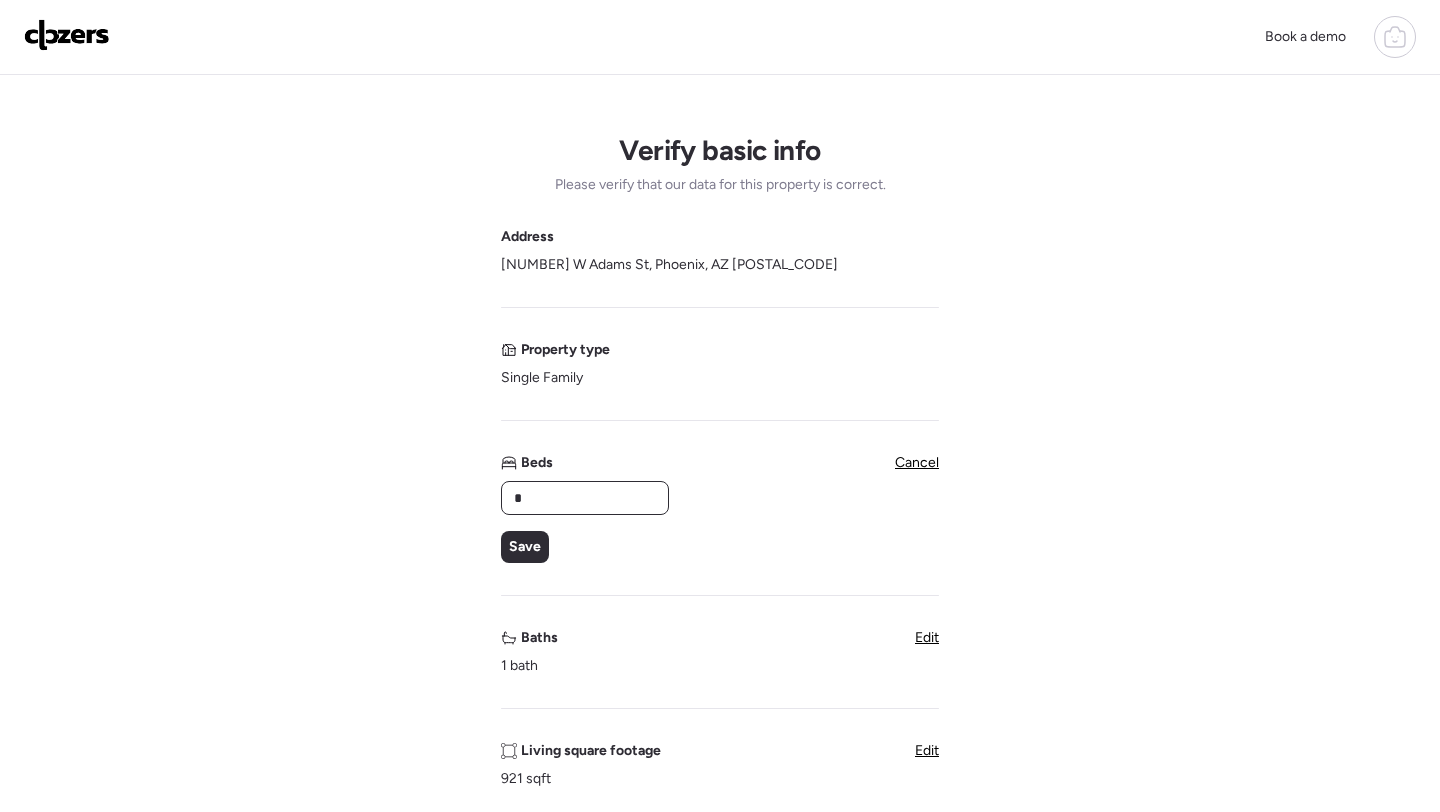 type on "*" 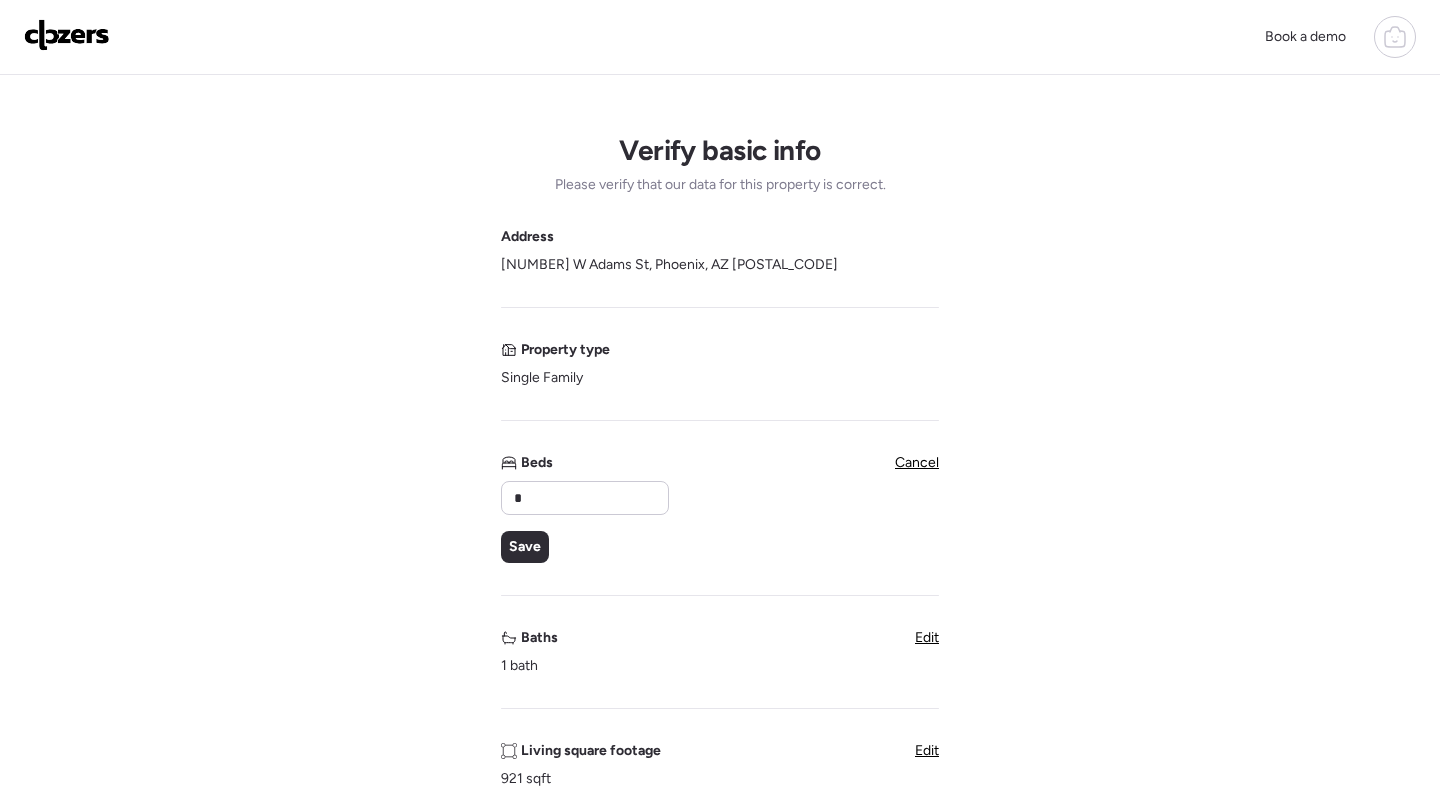 click on "Address [NUMBER] W Adams St, Phoenix, AZ 85009 Property type Single Family Beds * Save Cancel Baths 1 bath Edit Living square footage 921 sqft Edit Year built 1947 Edit Accessory Dwelling Unit (ADU) Subject property has an ADU Pool Subject property has a pool Garage Subject property has a garage Unique insights?" at bounding box center [720, 807] 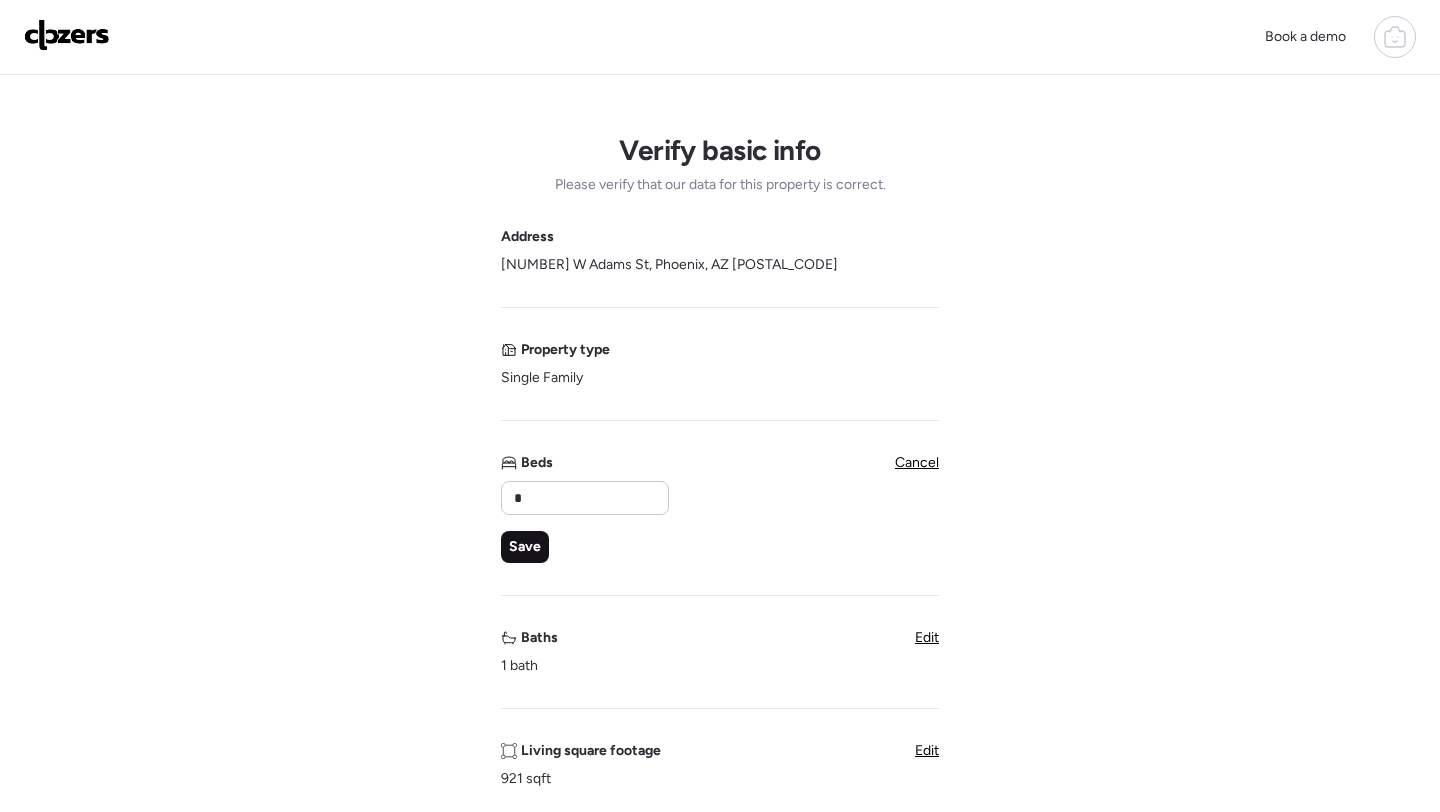 click on "Save" at bounding box center [525, 547] 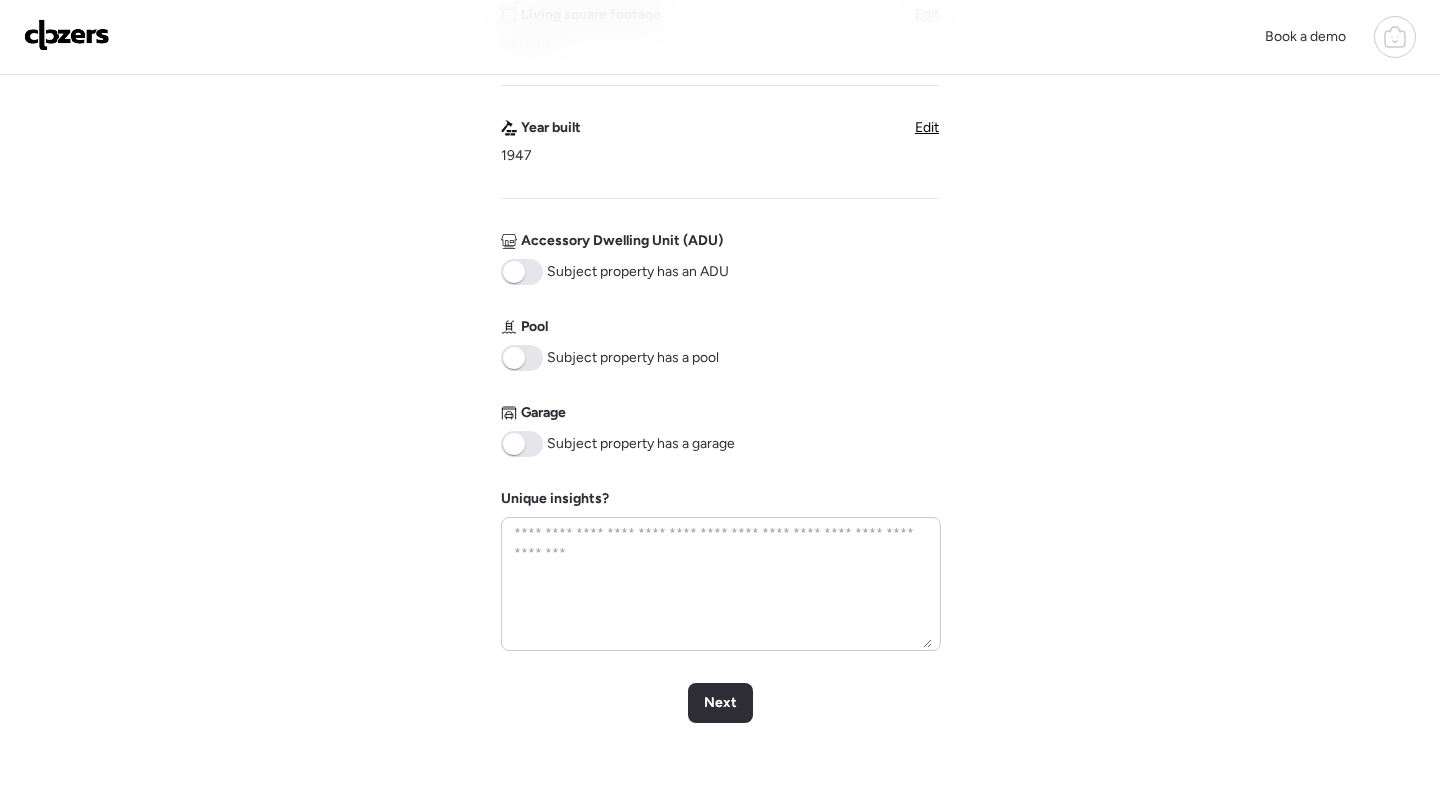 scroll, scrollTop: 833, scrollLeft: 0, axis: vertical 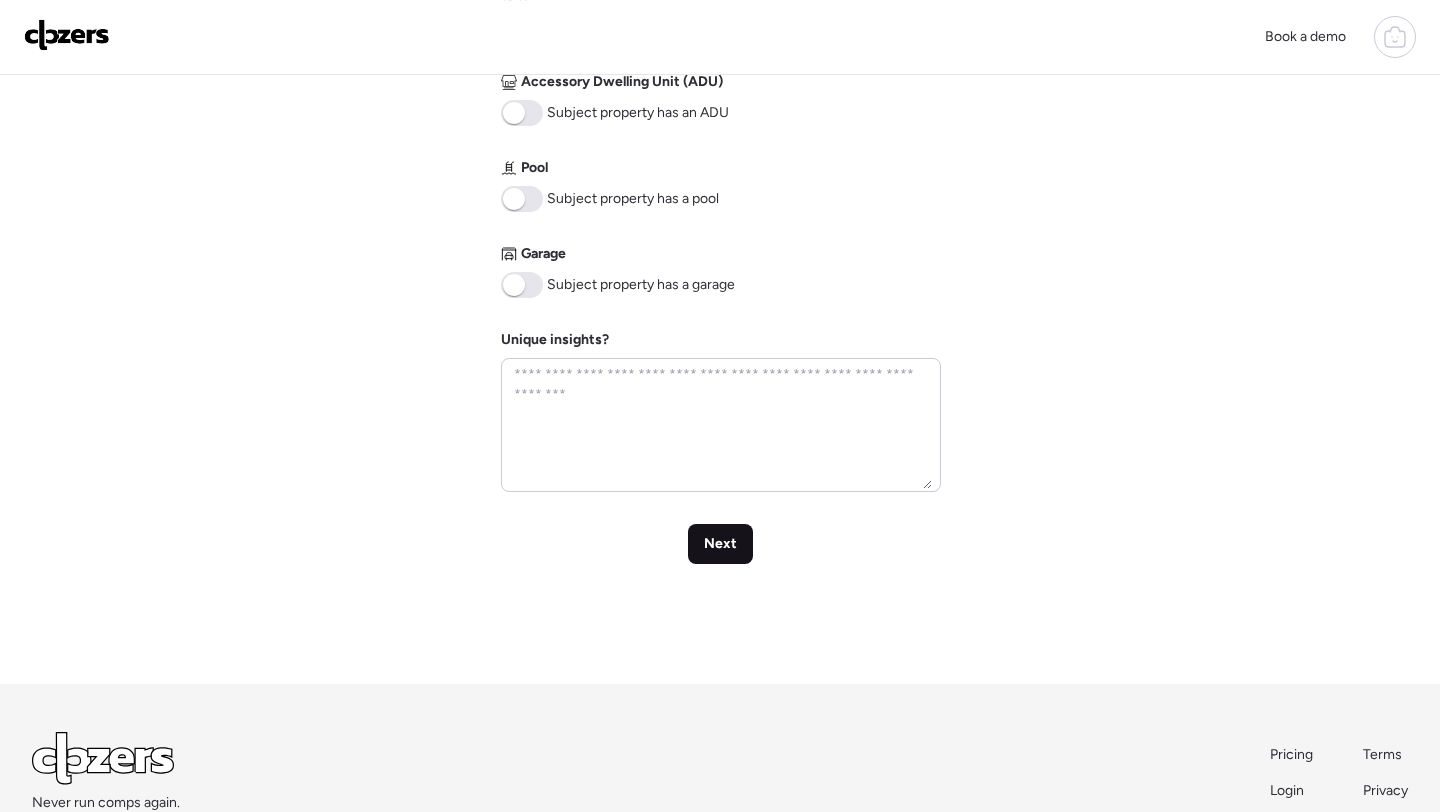 click on "Next" at bounding box center [720, 544] 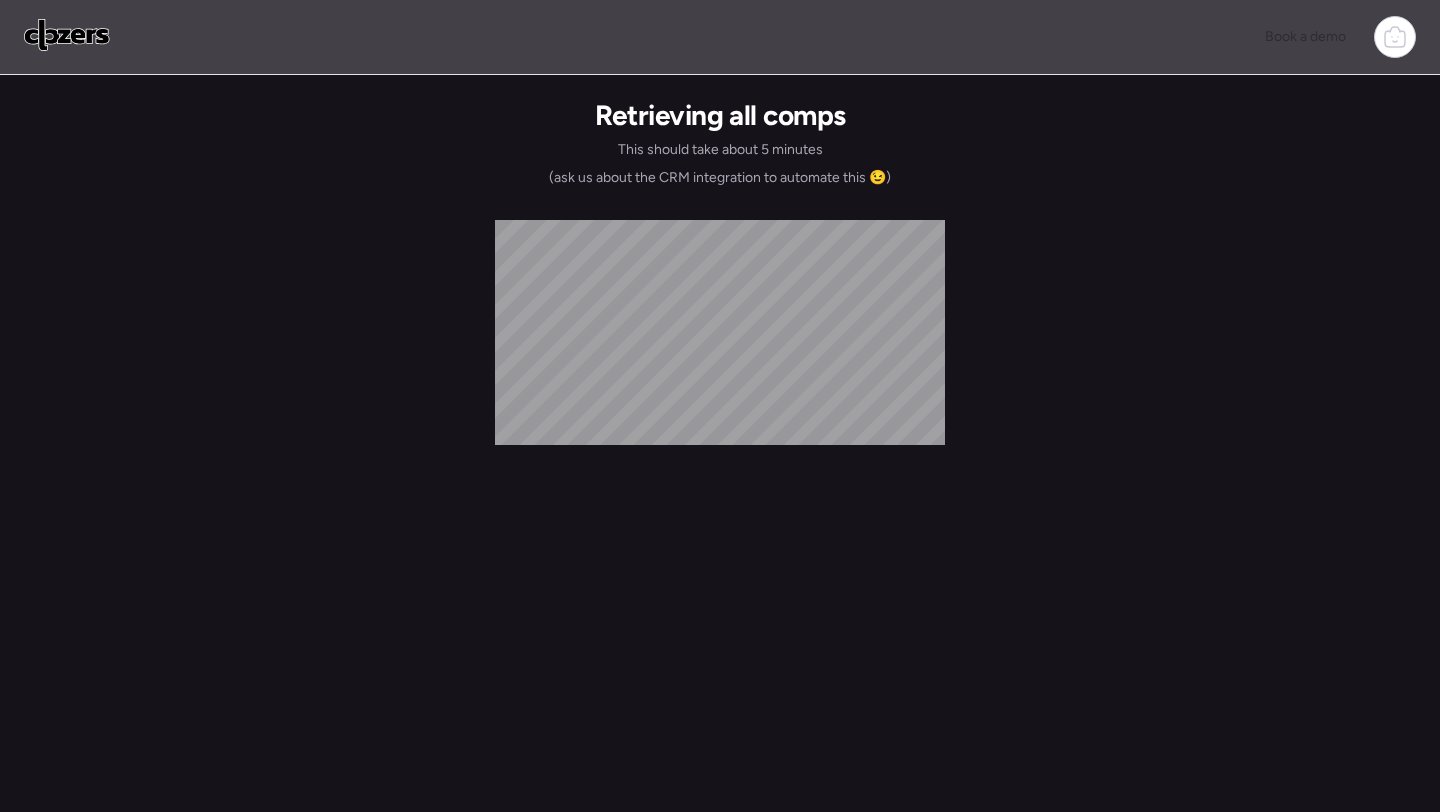 scroll, scrollTop: 0, scrollLeft: 0, axis: both 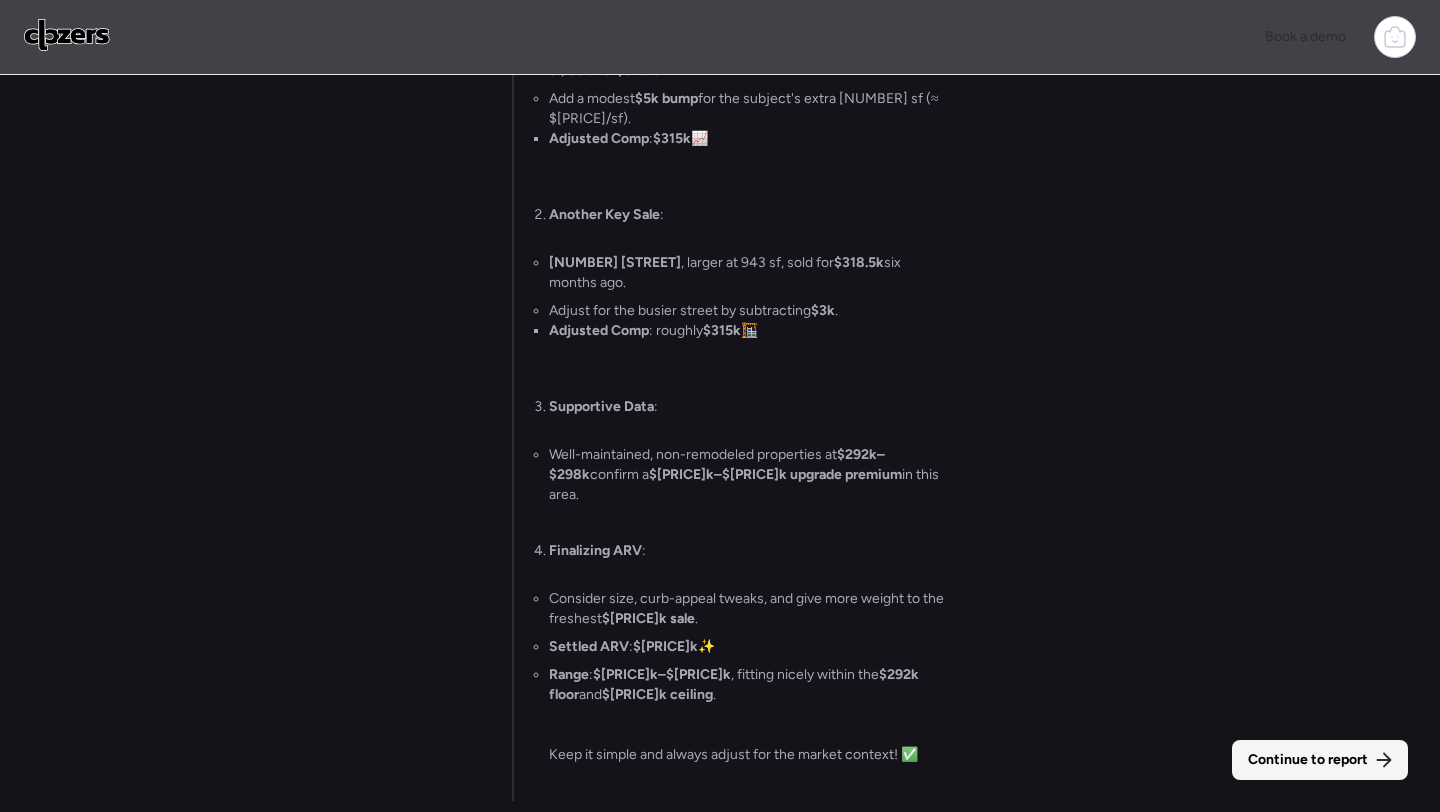 click on "Continue to report" at bounding box center [1308, 760] 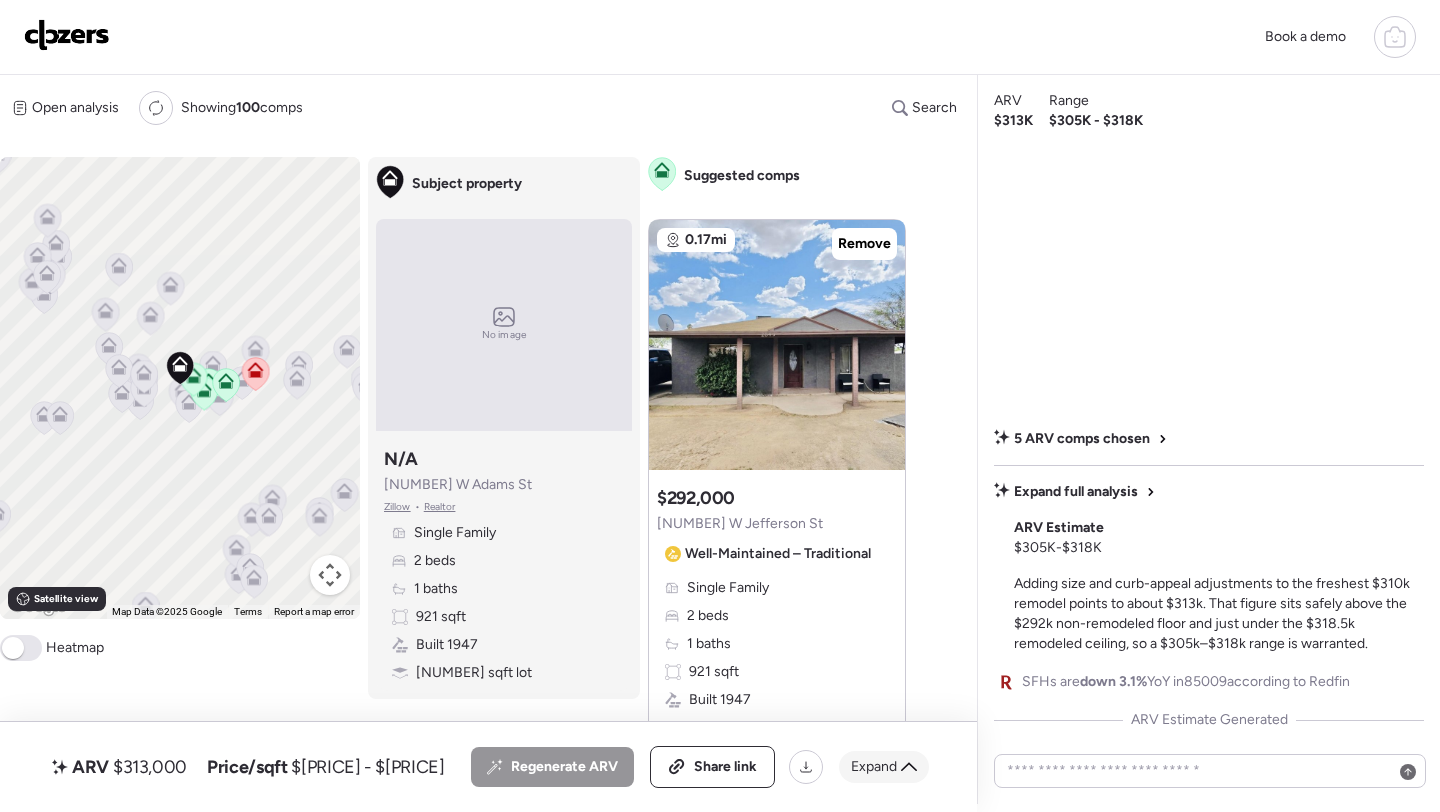 click on "Expand" at bounding box center (874, 767) 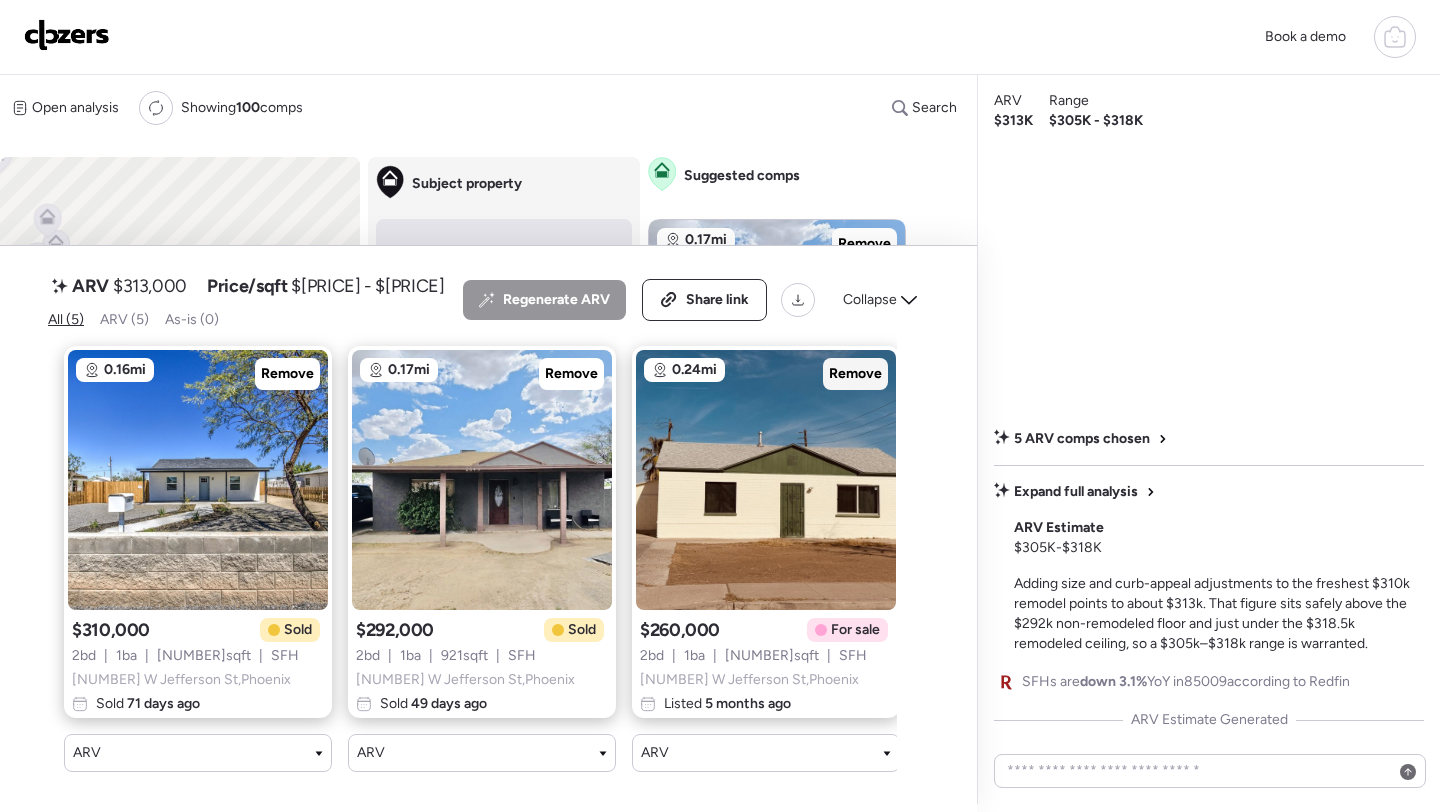 click on "Remove" at bounding box center (855, 374) 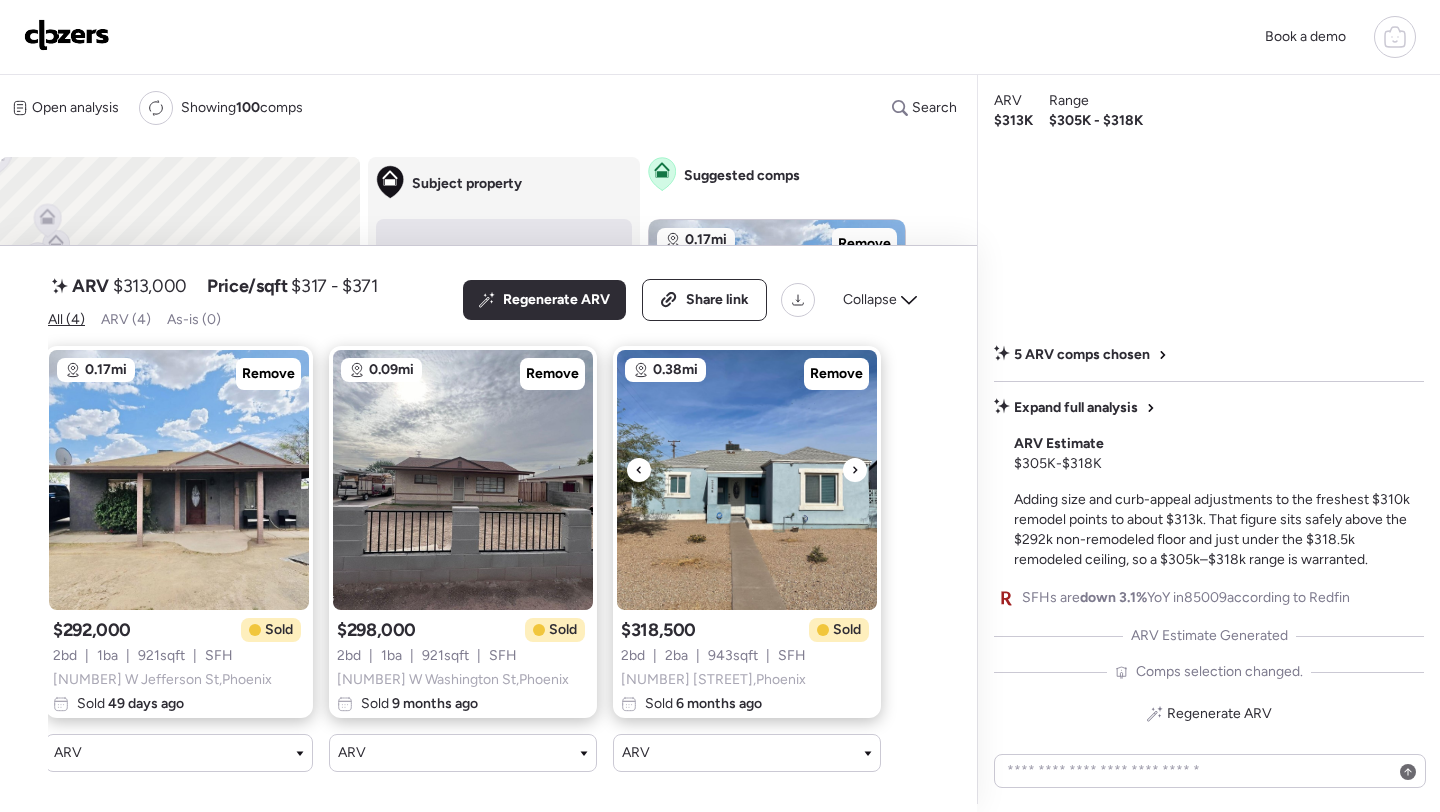 scroll, scrollTop: 0, scrollLeft: 0, axis: both 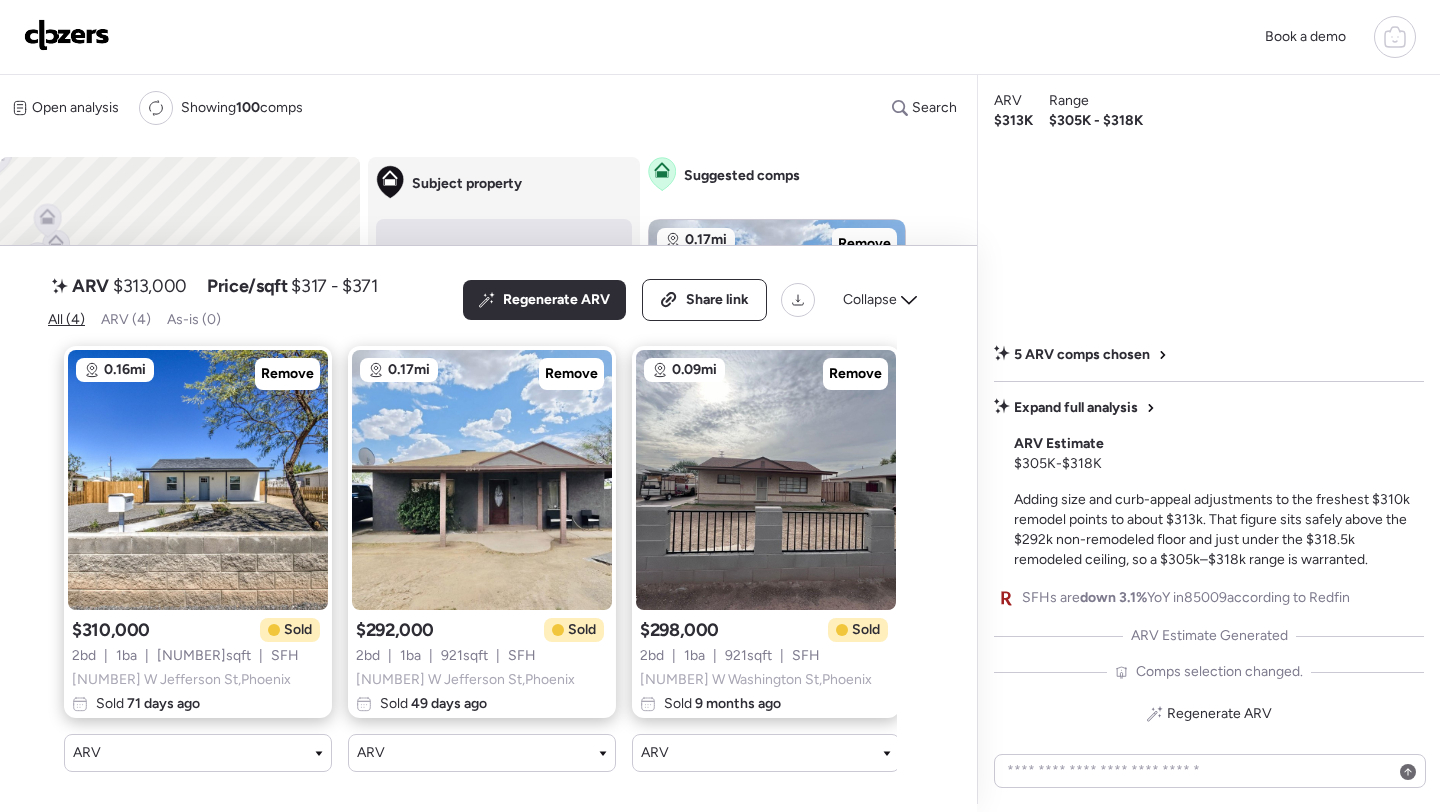 click on "Regenerate ARV Share link Collapse" at bounding box center (696, 300) 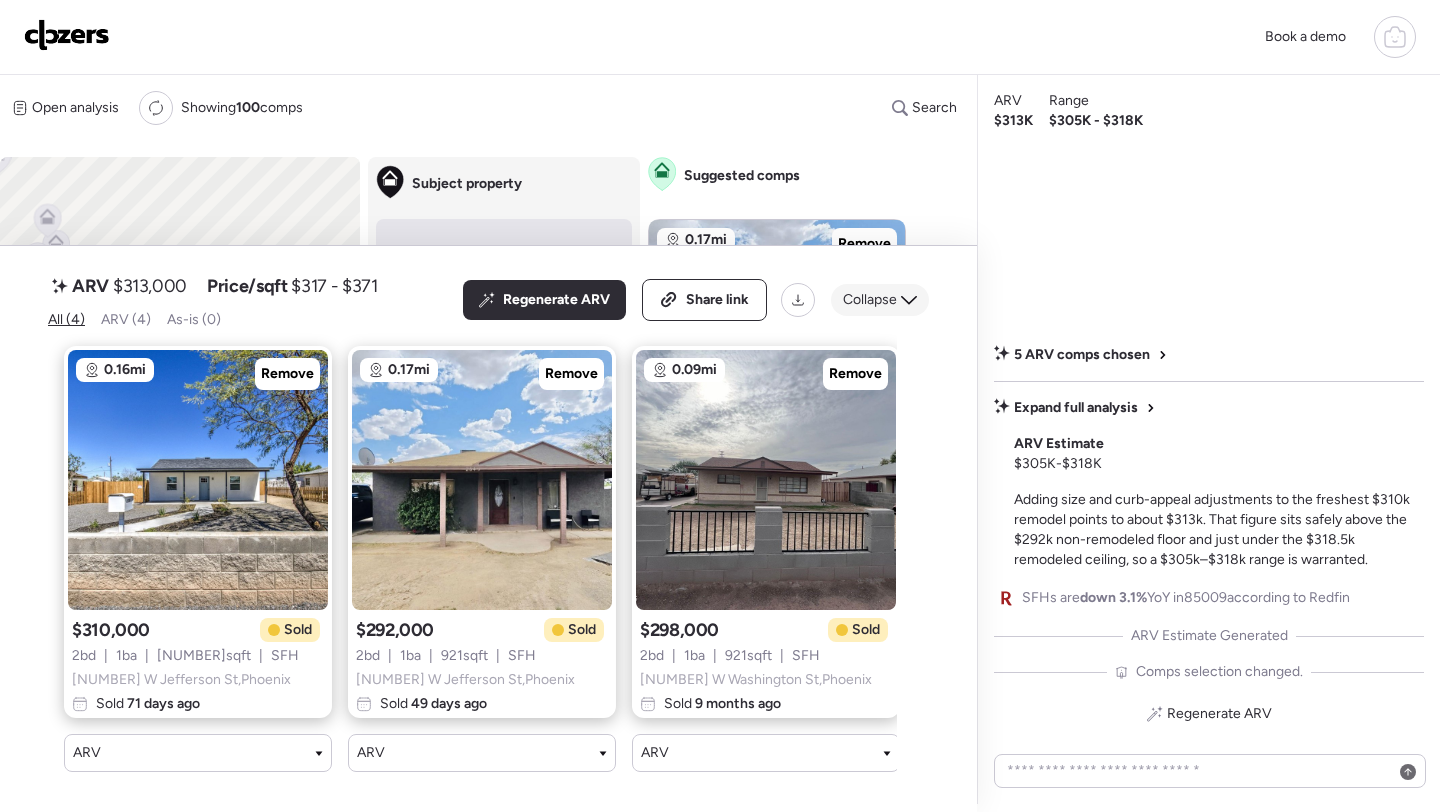 click on "Collapse" at bounding box center (870, 300) 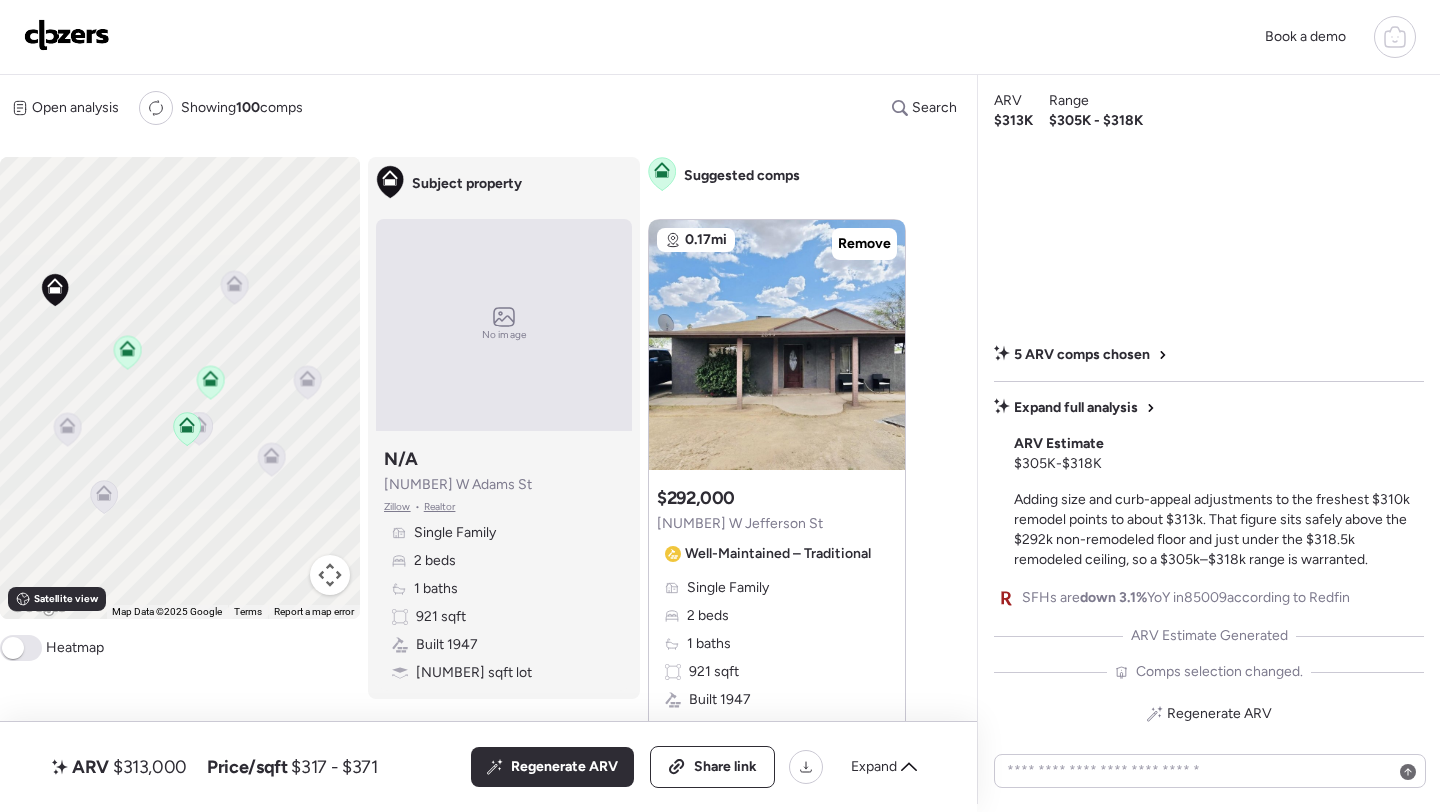drag, startPoint x: 277, startPoint y: 352, endPoint x: 423, endPoint y: 340, distance: 146.49232 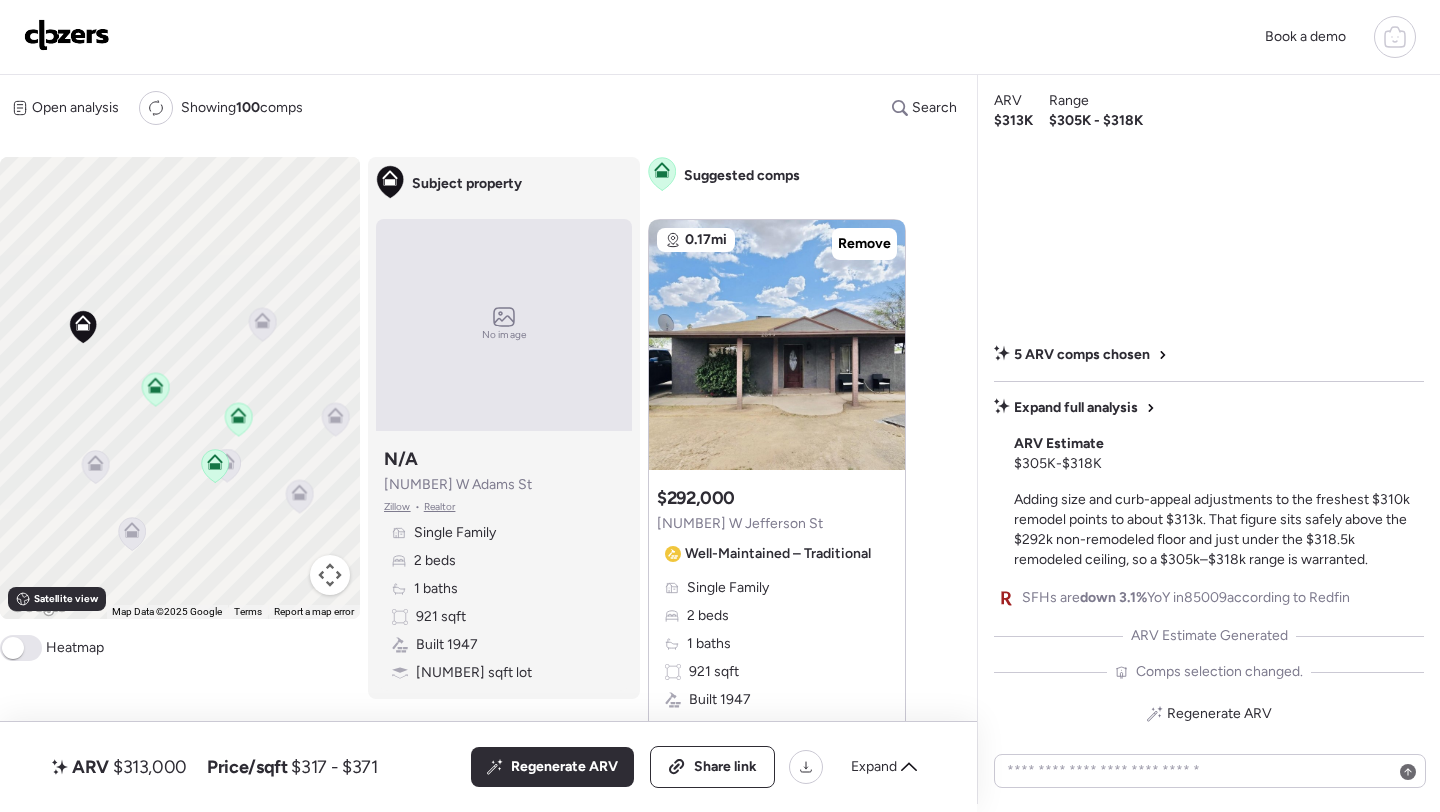 drag, startPoint x: 167, startPoint y: 322, endPoint x: 184, endPoint y: 371, distance: 51.86521 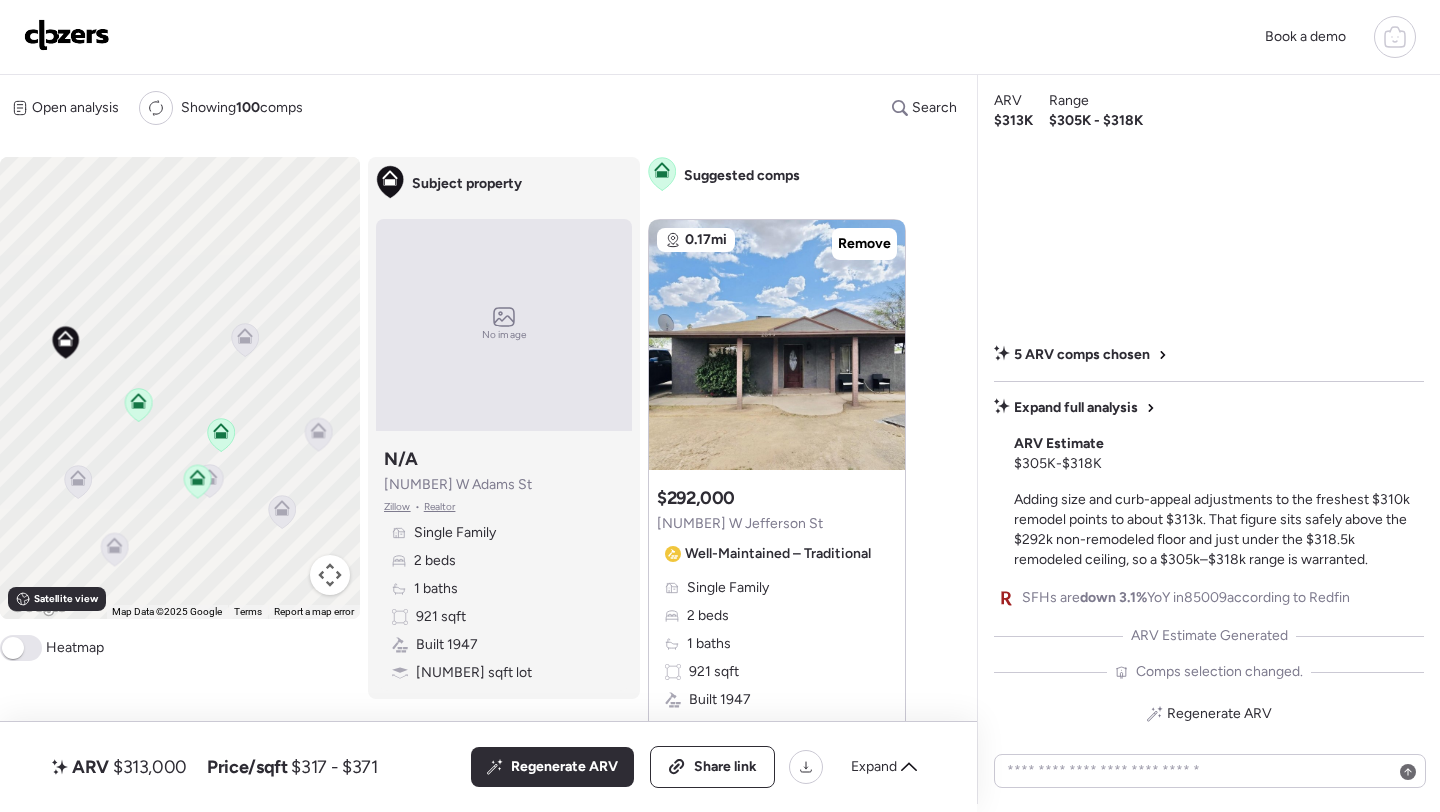 click 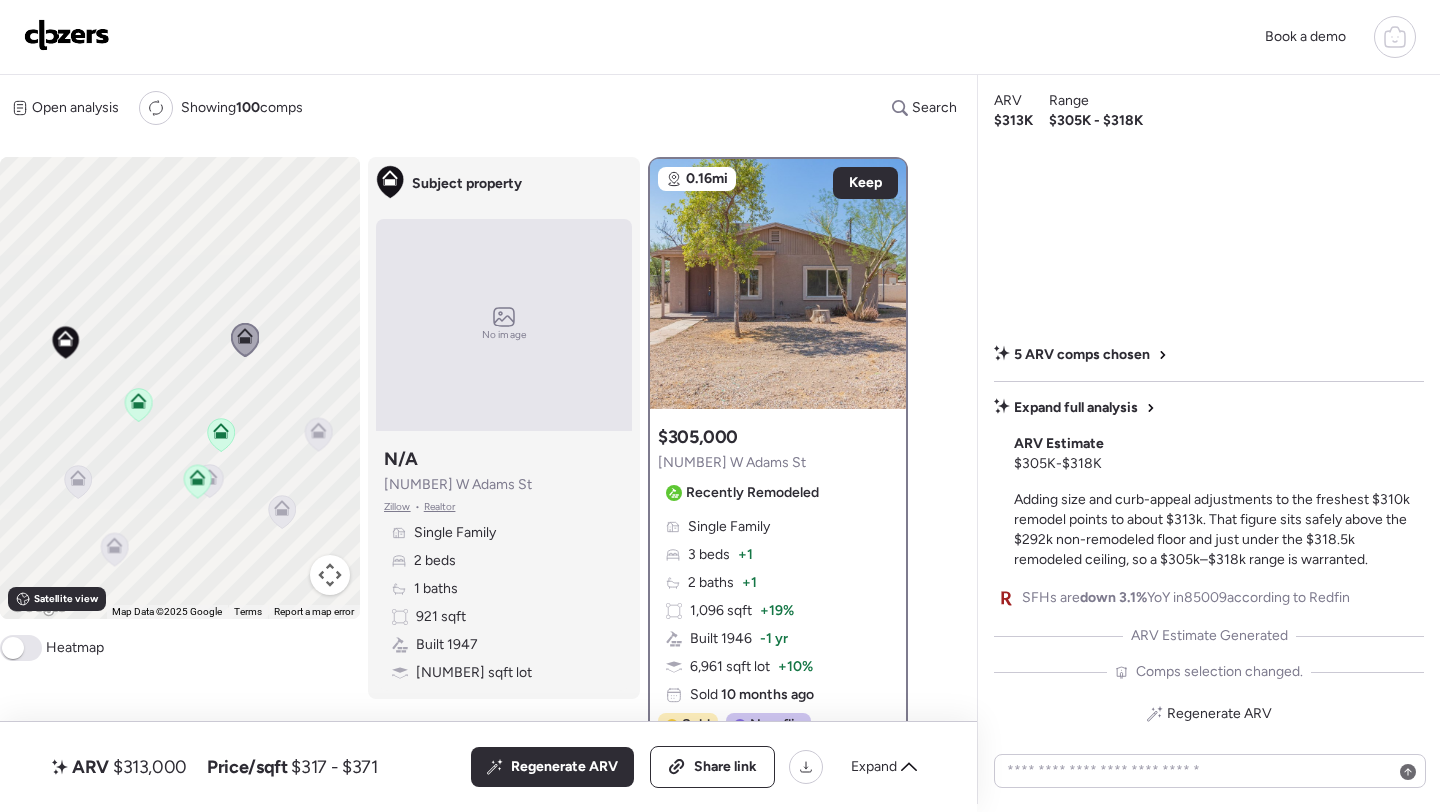 click 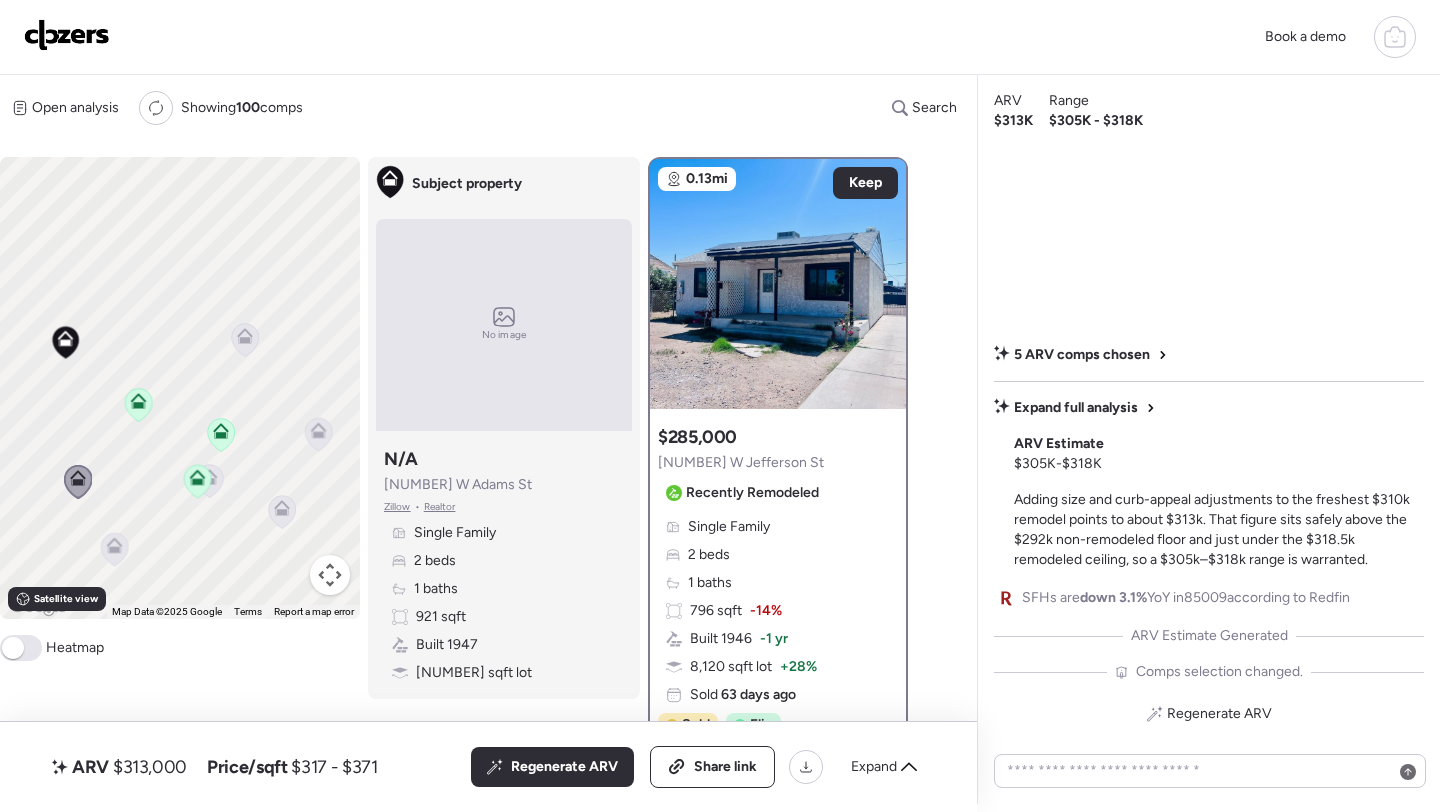 click on "$313,000" at bounding box center [150, 767] 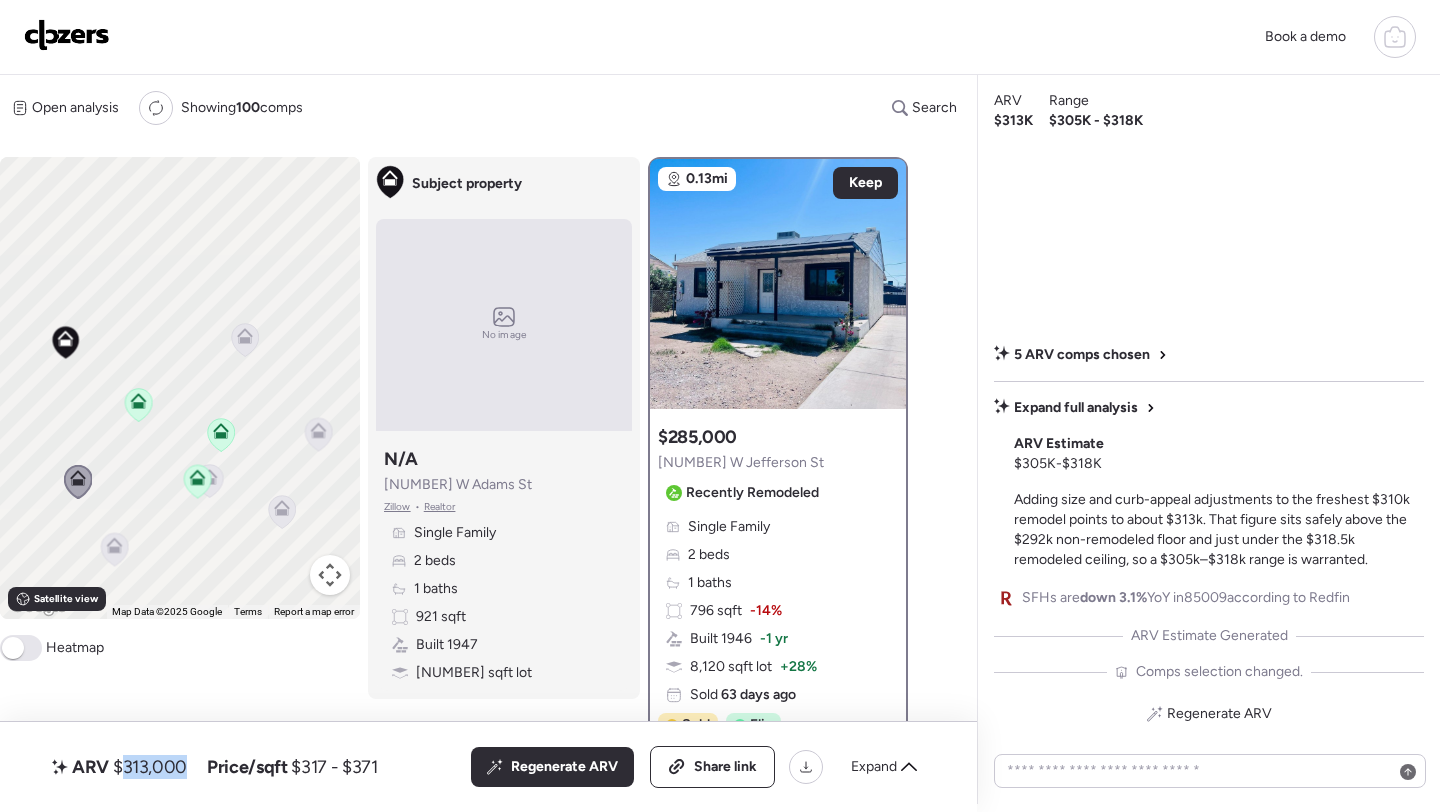 copy on "$[PRICE],000" 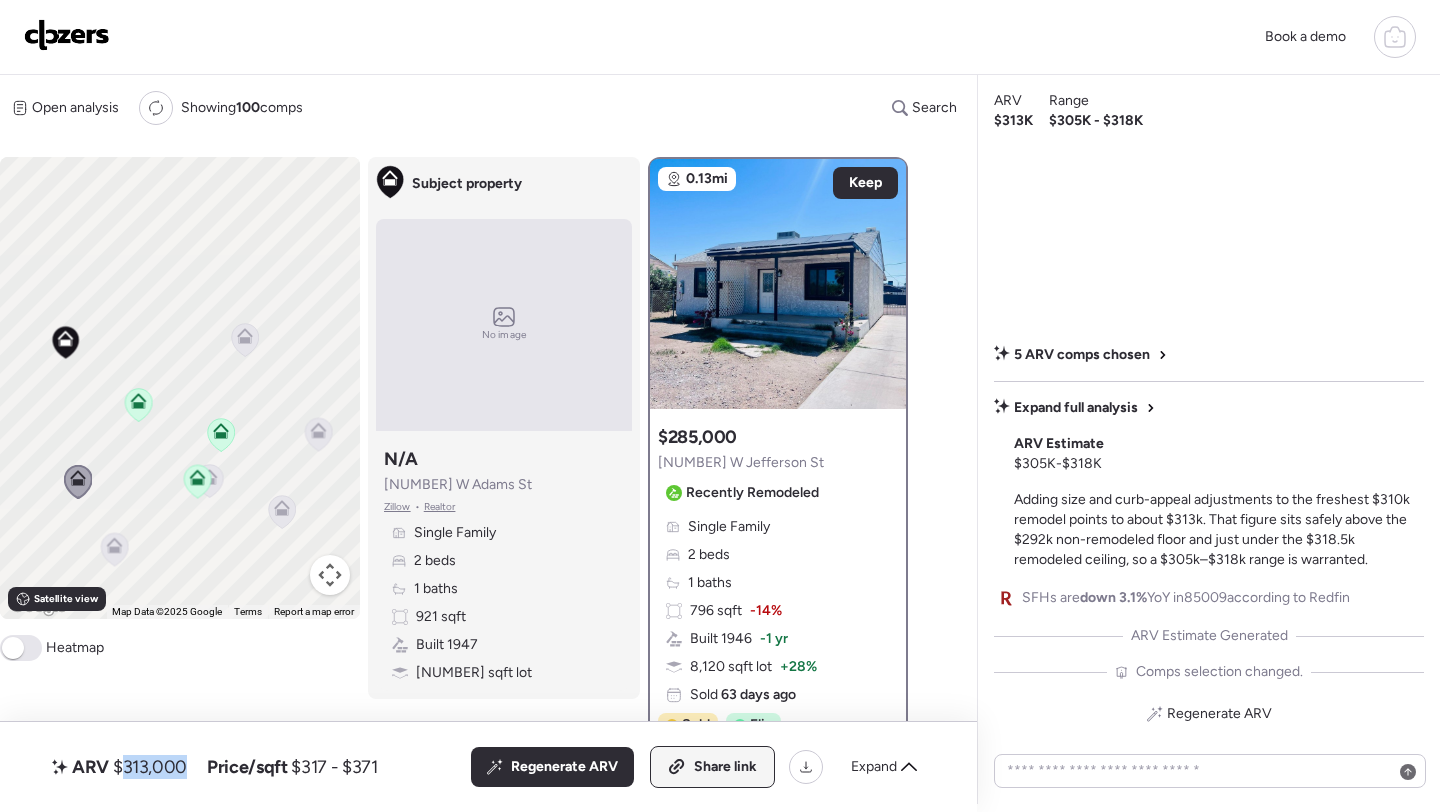 click on "Share link" at bounding box center (712, 767) 